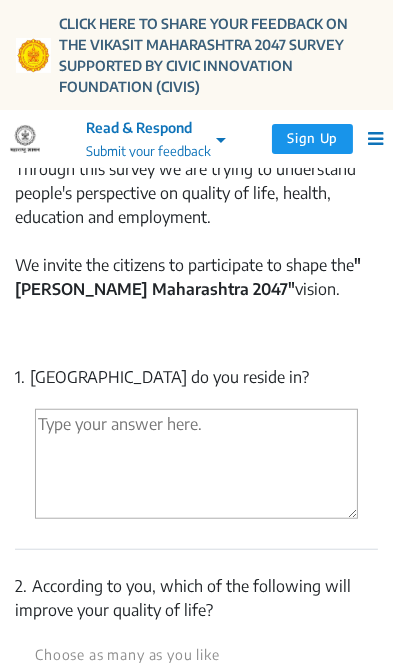 scroll, scrollTop: 716, scrollLeft: 0, axis: vertical 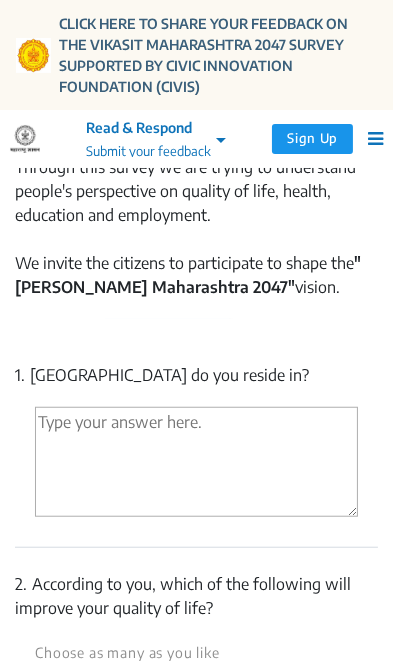 click at bounding box center (196, 462) 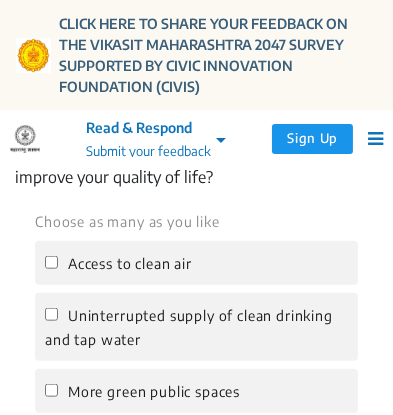 scroll, scrollTop: 1169, scrollLeft: 0, axis: vertical 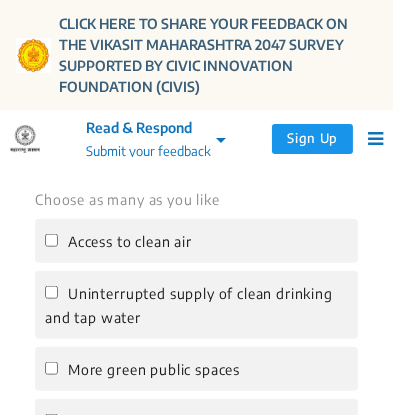 type on "Pune" 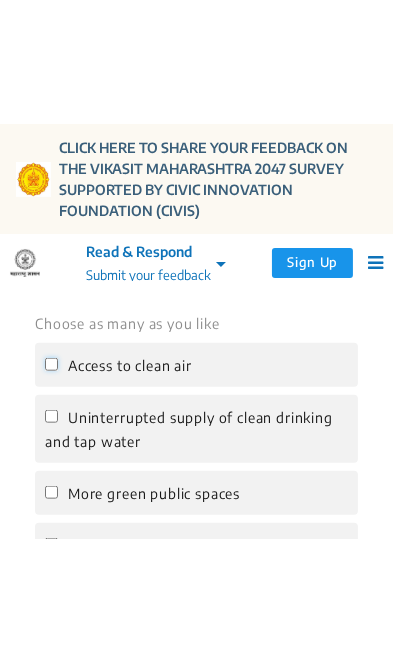 scroll, scrollTop: 1127, scrollLeft: 0, axis: vertical 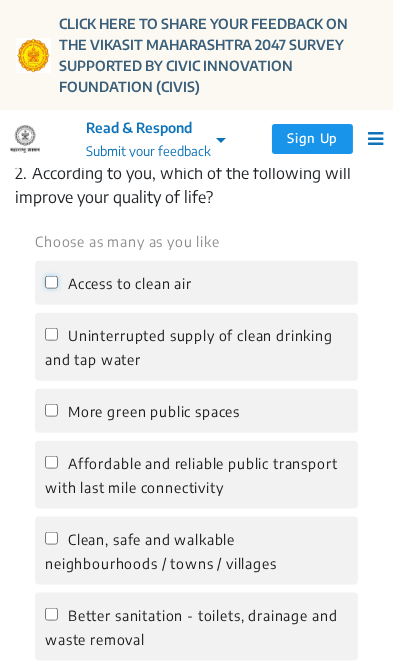 click on "Access to clean air" 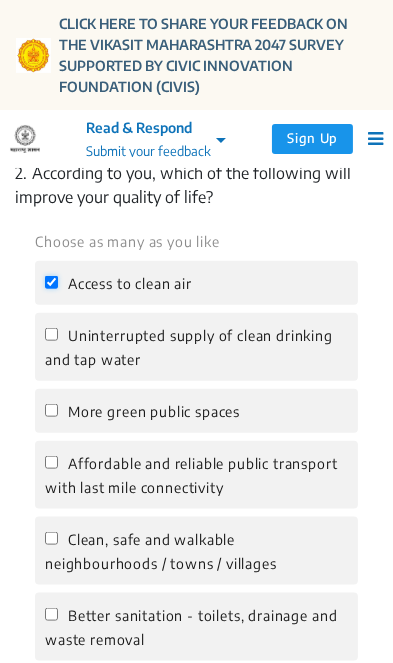 checkbox on "true" 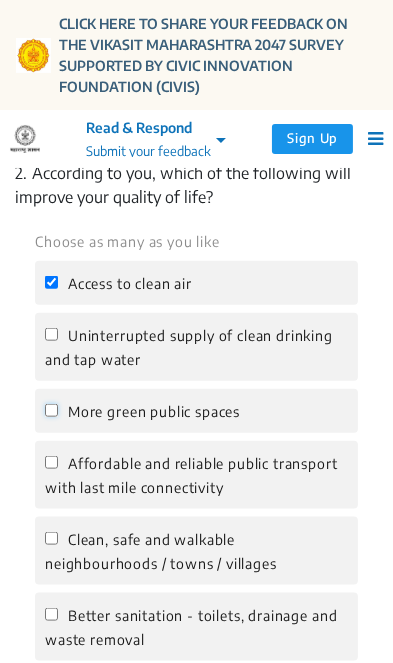 click on "More green public spaces" 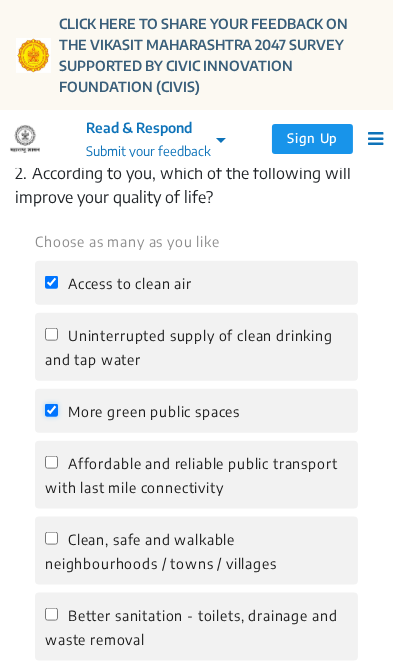 checkbox on "true" 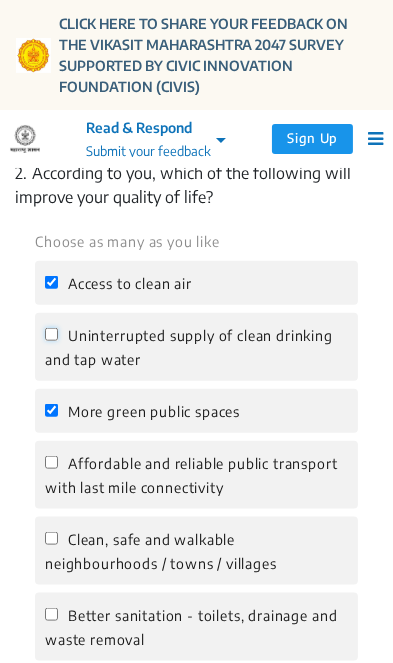 click on "Uninterrupted supply of clean drinking and tap water" 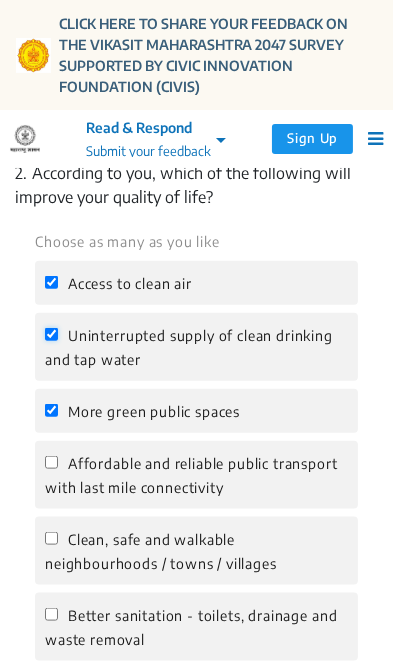 checkbox on "true" 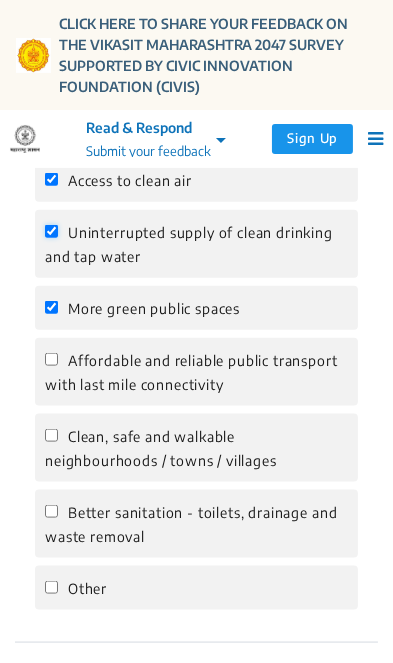 scroll, scrollTop: 1230, scrollLeft: 0, axis: vertical 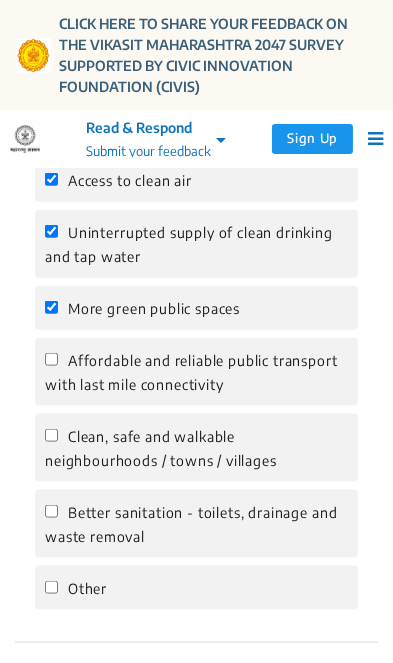 click on "Better sanitation - toilets, drainage and waste removal" 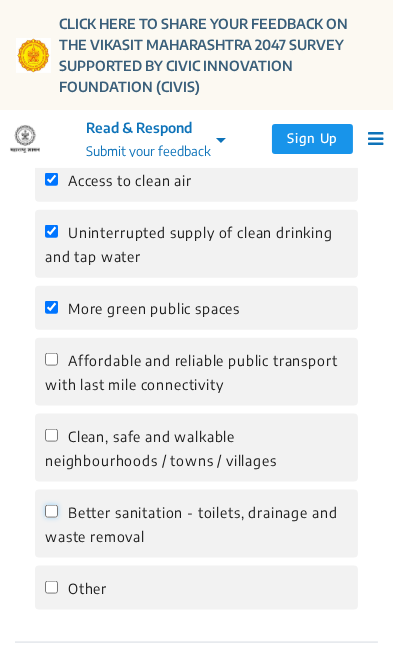 click on "Better sanitation - toilets, drainage and waste removal" 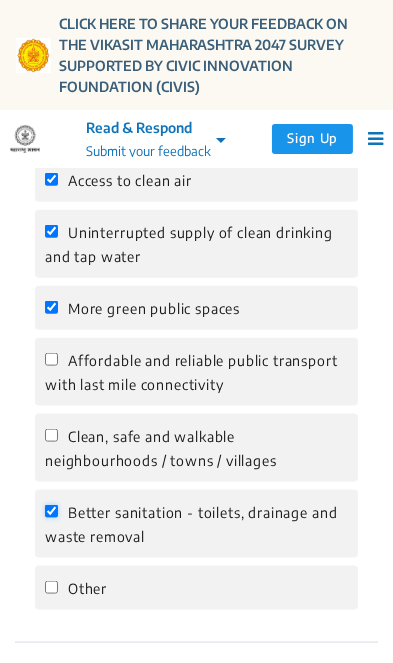 checkbox on "true" 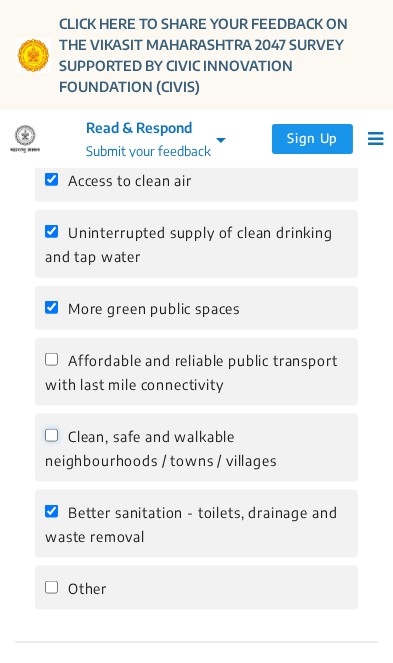 click on "Clean, safe and walkable neighbourhoods / towns / villages" 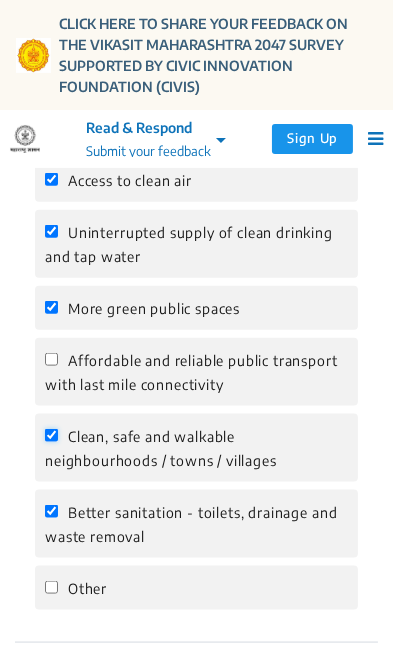 checkbox on "true" 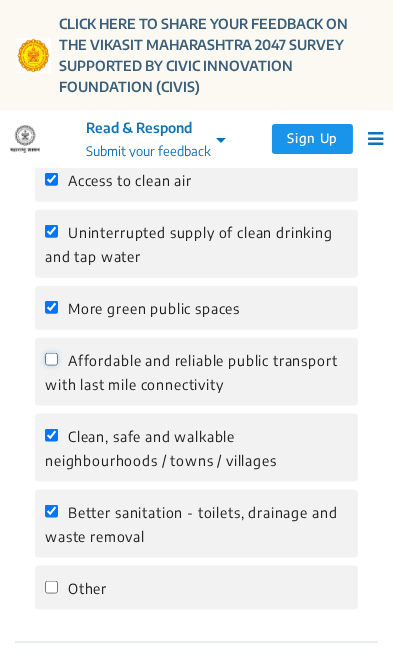 click on "Affordable and reliable public transport with last mile connectivity" 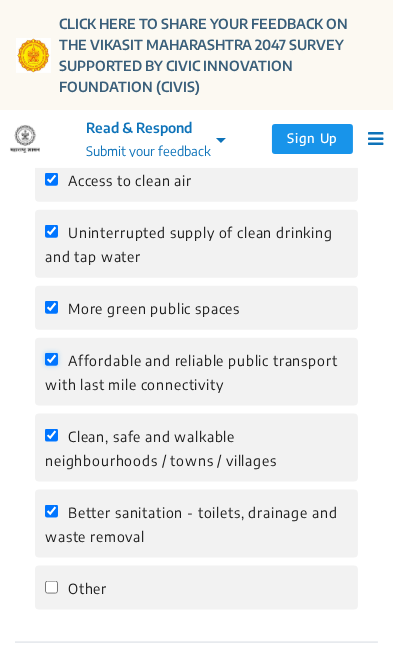checkbox on "true" 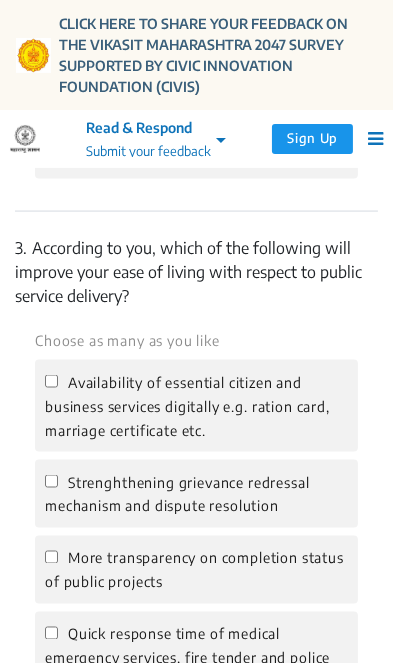 scroll, scrollTop: 1664, scrollLeft: 0, axis: vertical 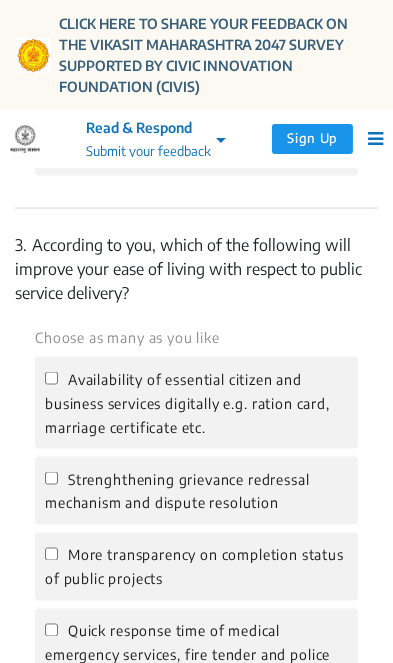 click on "Strenghthening grievance redressal mechanism and dispute resolution" 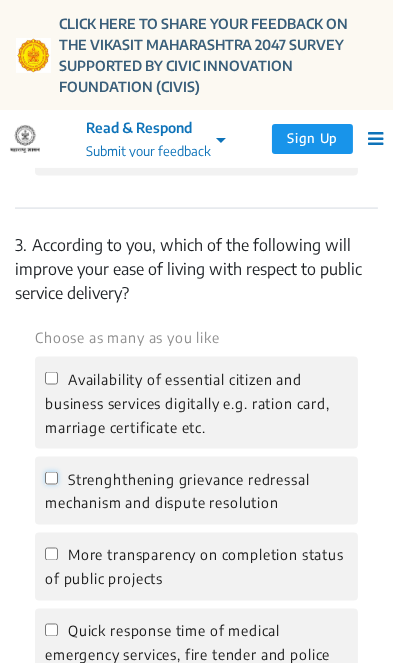 click on "Strenghthening grievance redressal mechanism and dispute resolution" 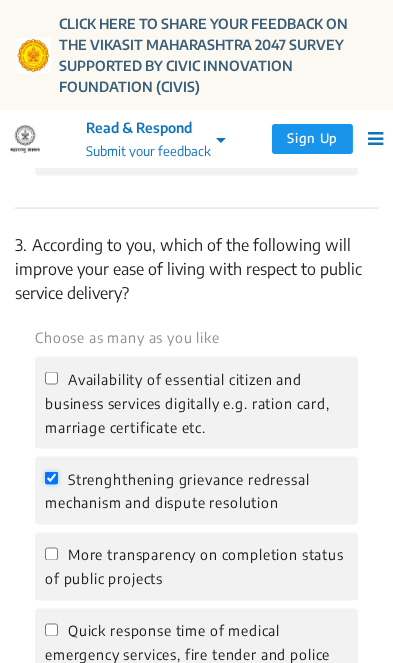 checkbox on "true" 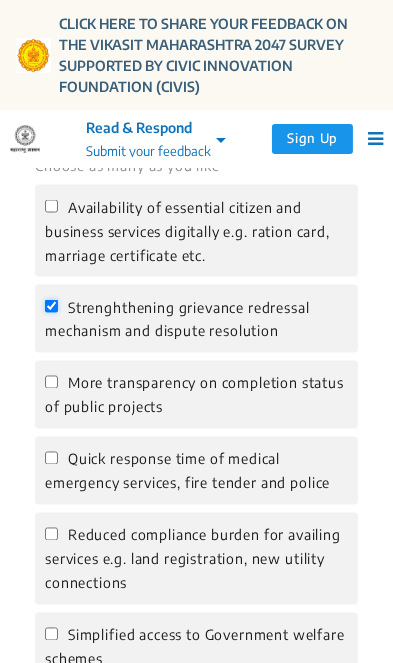 scroll, scrollTop: 1836, scrollLeft: 0, axis: vertical 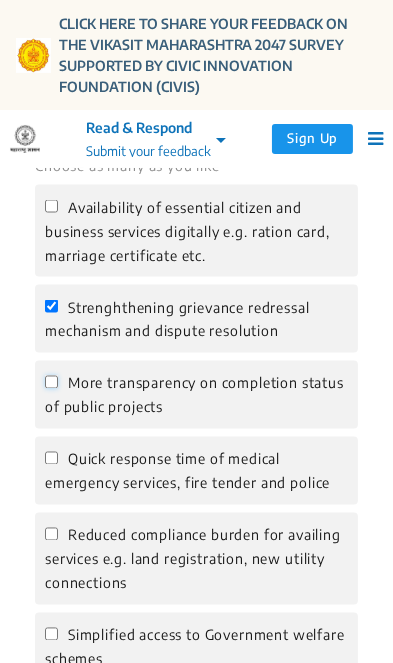 click on "More transparency on completion status of public projects" 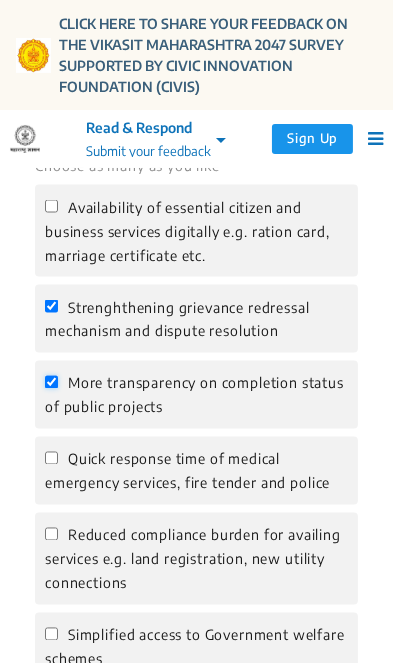 checkbox on "true" 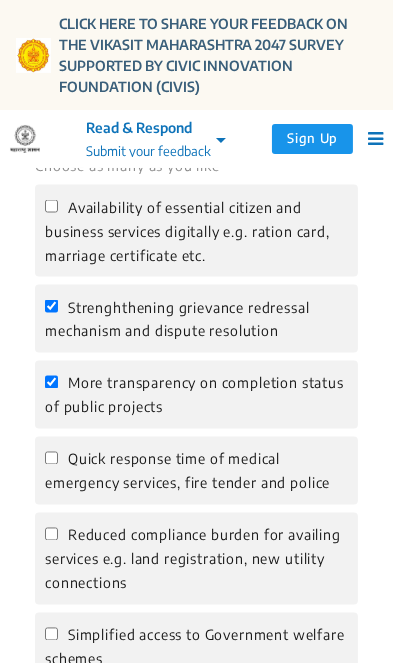 click on "Quick response time of medical emergency services, fire tender and police" 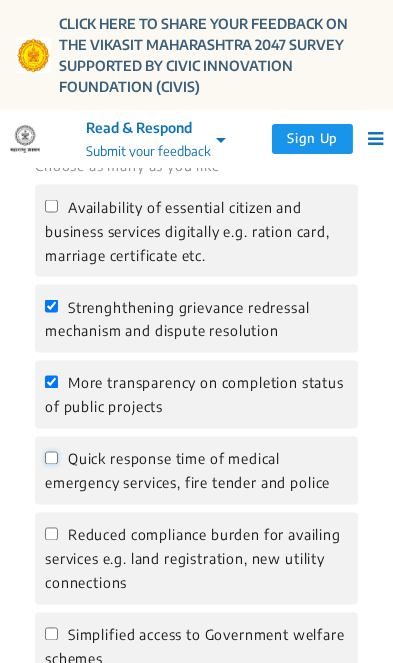 click on "Quick response time of medical emergency services, fire tender and police" 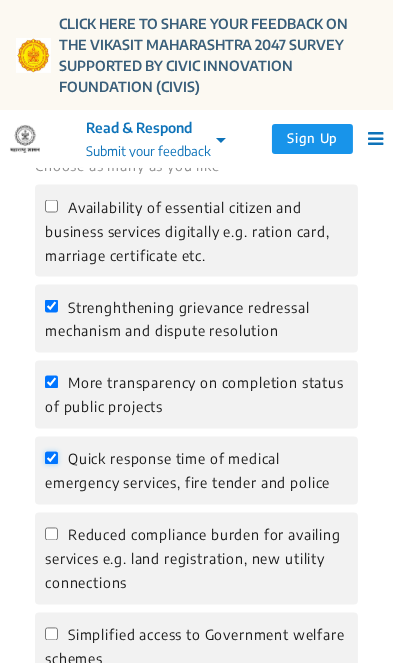 checkbox on "true" 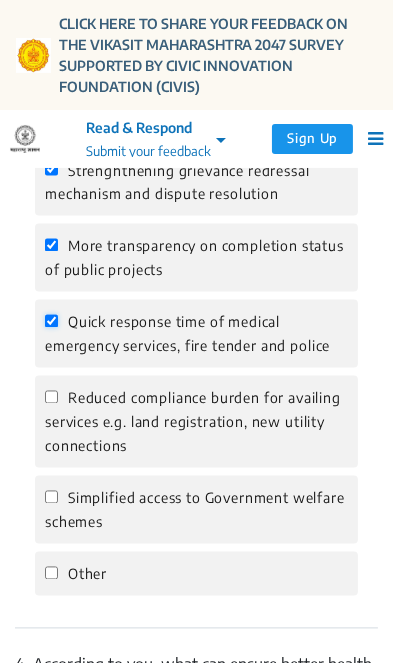 scroll, scrollTop: 1978, scrollLeft: 0, axis: vertical 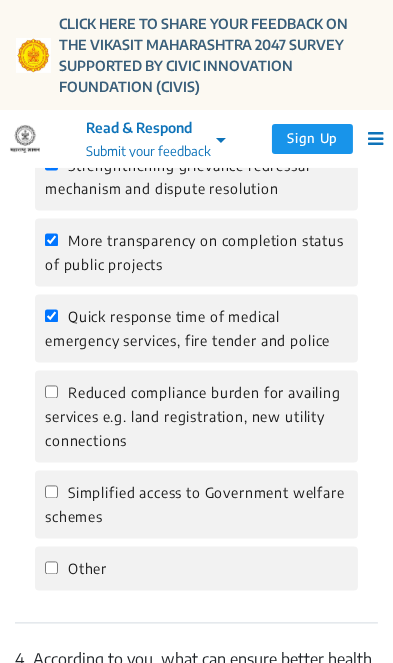 click on "Simplified access to Government welfare schemes" 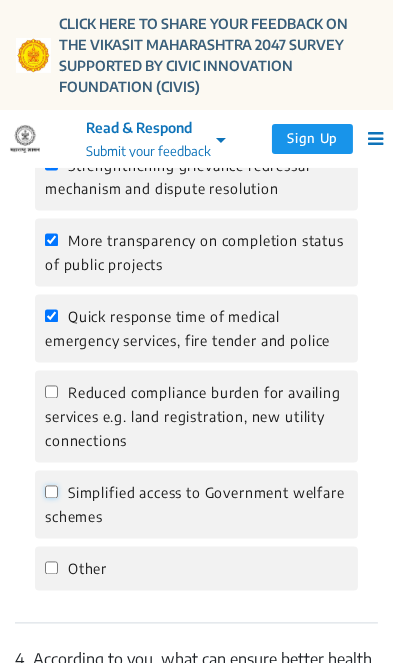 click on "Simplified access to Government welfare schemes" 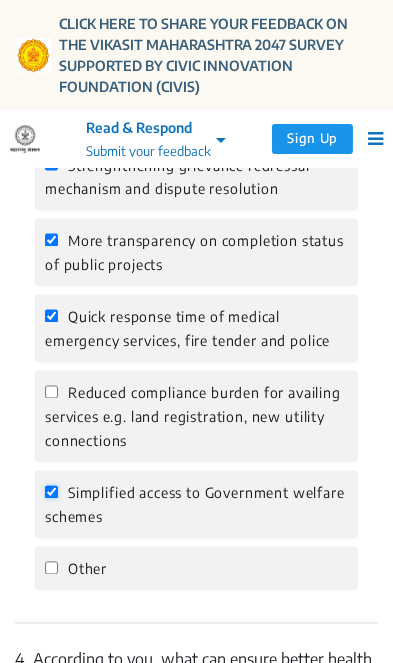 checkbox on "true" 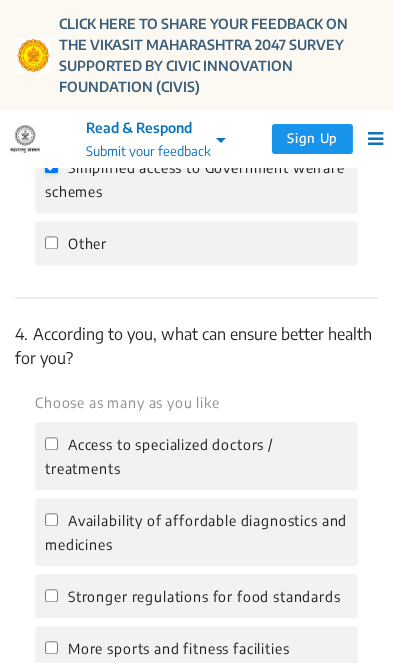 scroll, scrollTop: 2333, scrollLeft: 0, axis: vertical 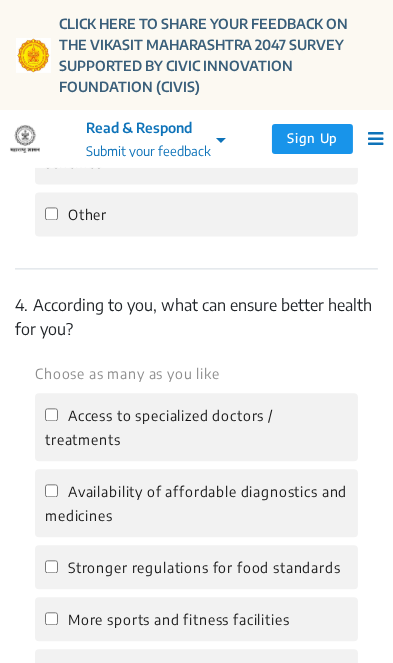 click on "Access to specialized doctors / treatments" 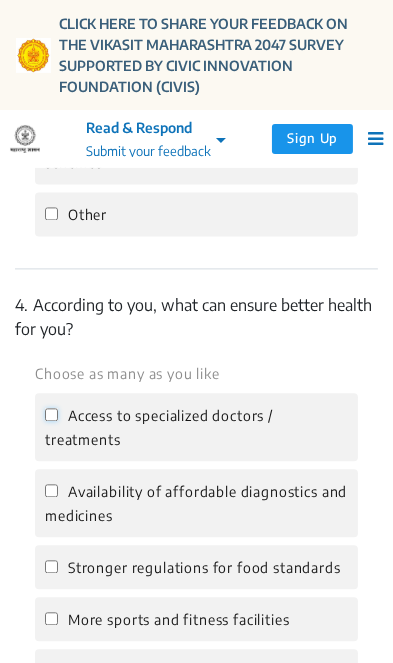 click on "Access to specialized doctors / treatments" 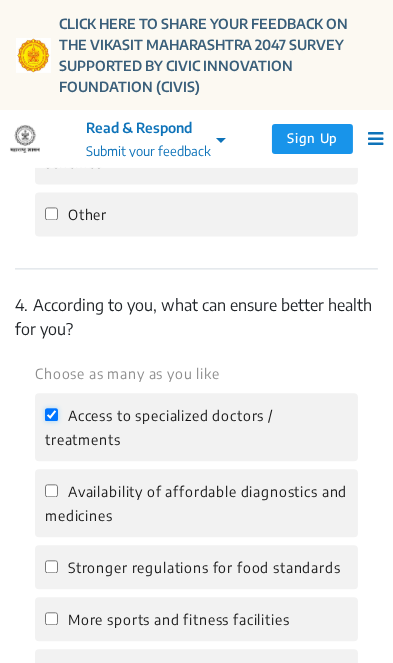 checkbox on "true" 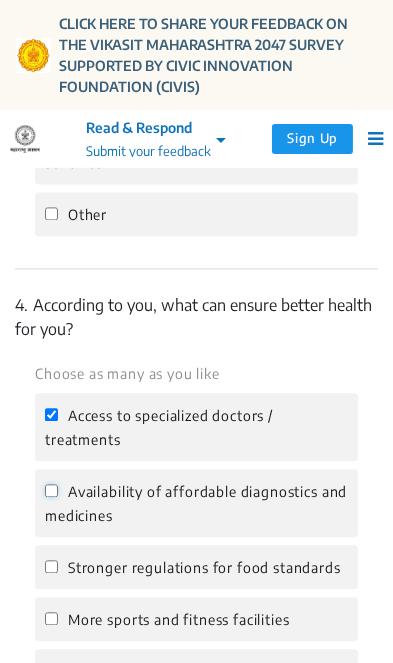 click on "Availability of affordable diagnostics and medicines" 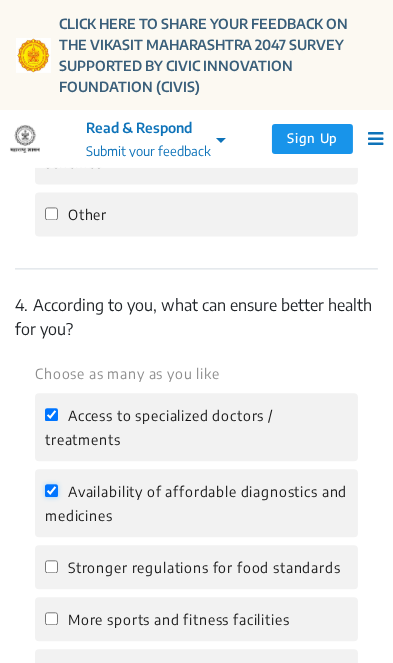 checkbox on "true" 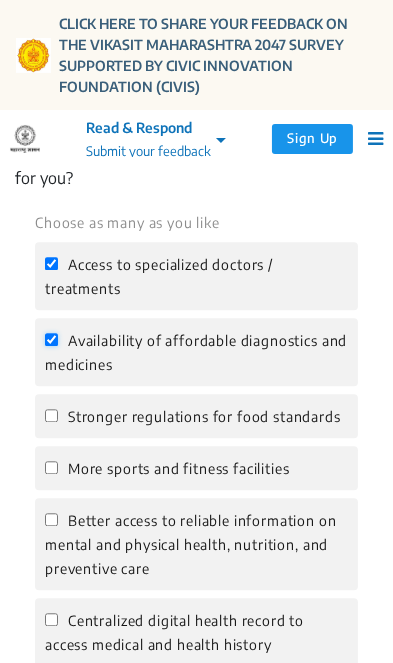 scroll, scrollTop: 2481, scrollLeft: 0, axis: vertical 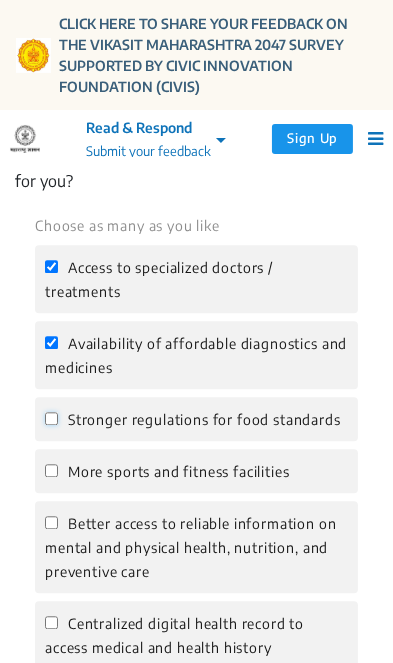 click on "Stronger regulations for food standards" 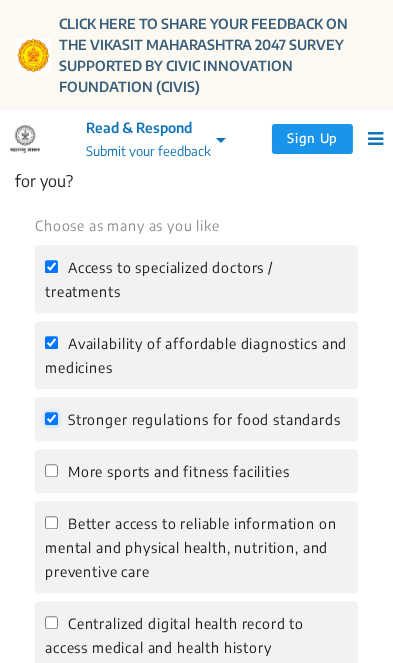 checkbox on "true" 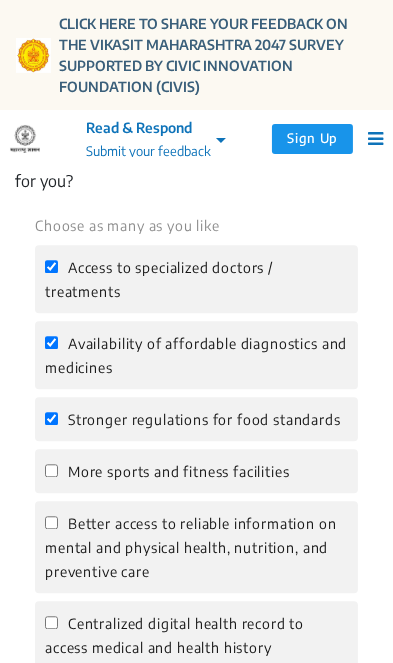 click on "More sports and fitness facilities" 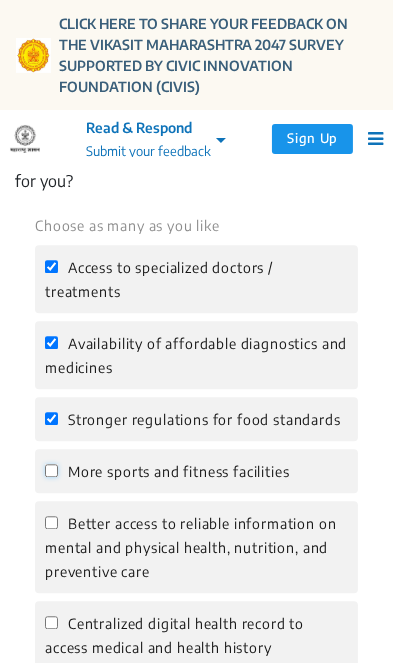 click on "More sports and fitness facilities" 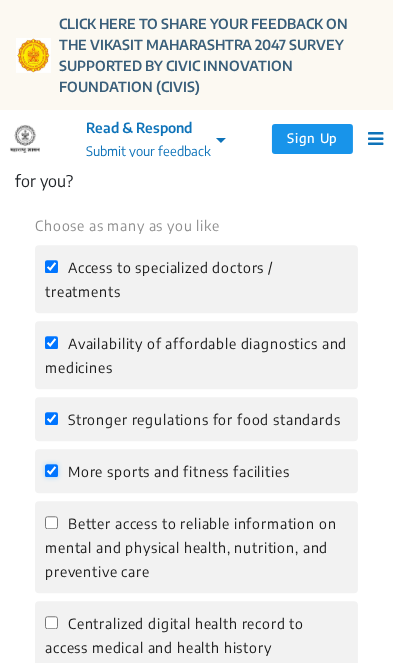 checkbox on "true" 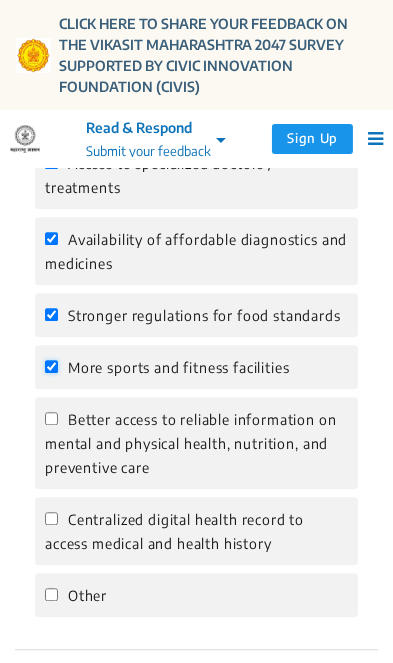 scroll, scrollTop: 2583, scrollLeft: 0, axis: vertical 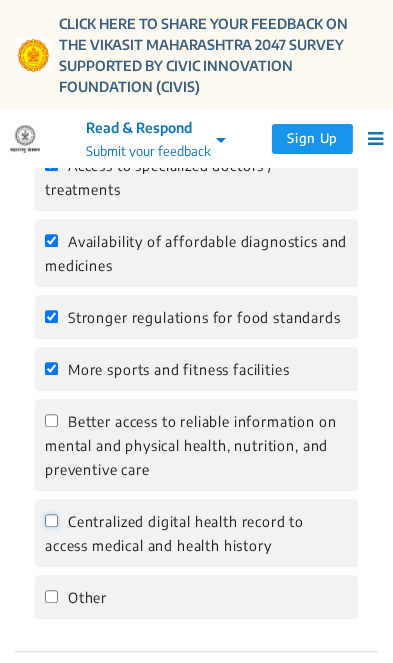click on "Centralized digital health record to access medical and health history" 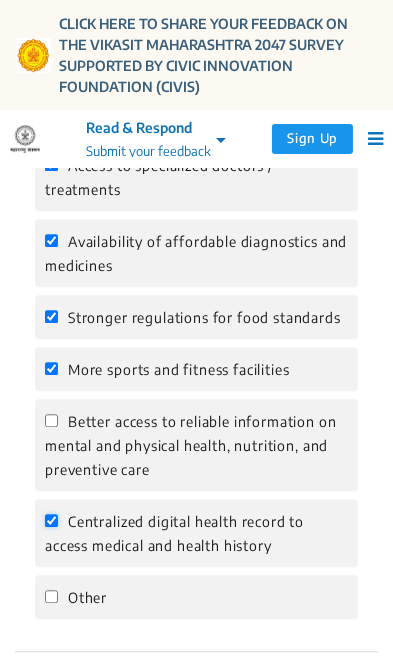 checkbox on "true" 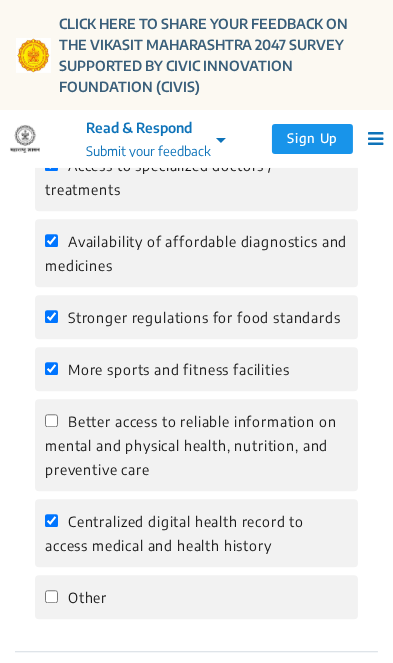 click on "Better access to reliable information on mental and physical health, nutrition, and preventive care" 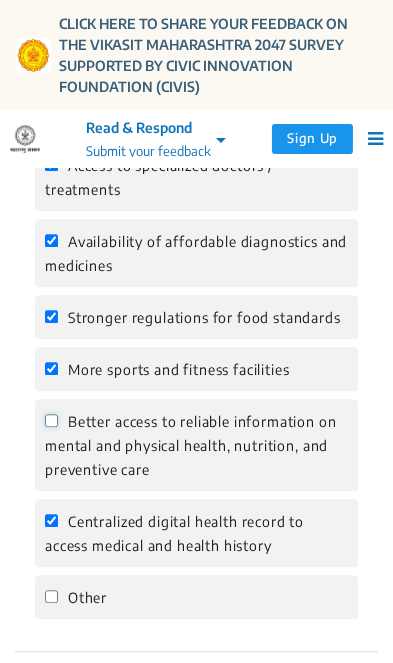click on "Better access to reliable information on mental and physical health, nutrition, and preventive care" 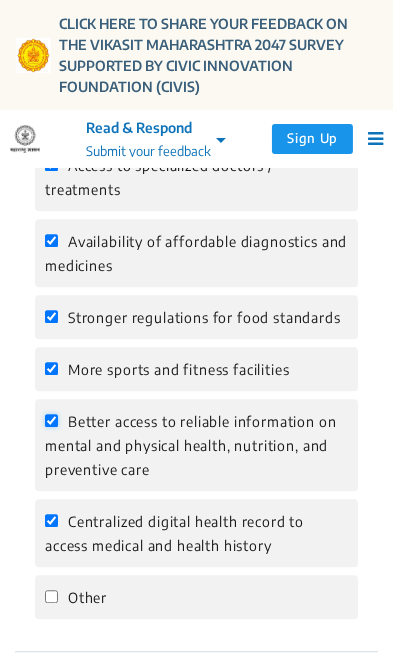 checkbox on "true" 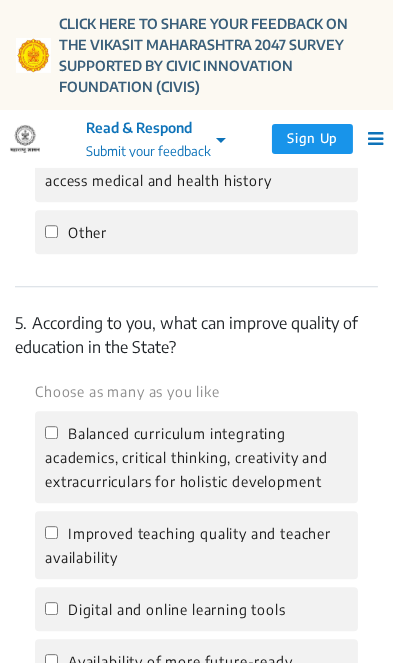 scroll, scrollTop: 2950, scrollLeft: 0, axis: vertical 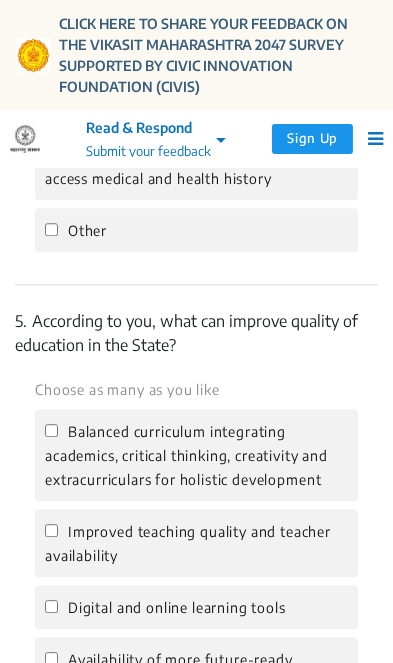 click on "Balanced curriculum integrating academics, critical thinking, creativity and extracurriculars for holistic development" 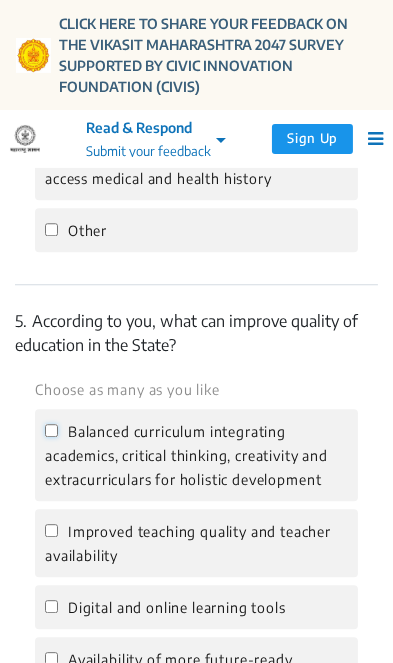 click on "Balanced curriculum integrating academics, critical thinking, creativity and extracurriculars for holistic development" 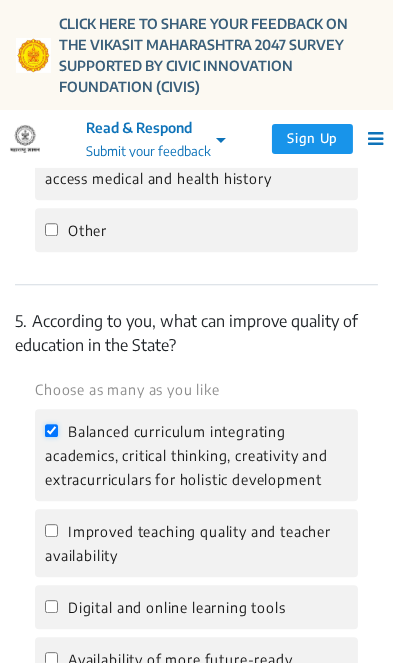 checkbox on "true" 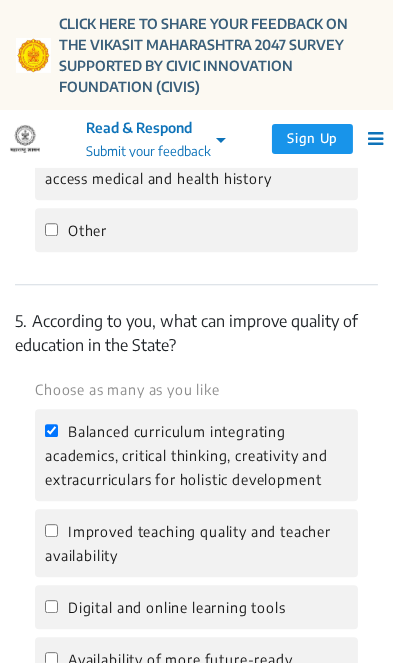 click on "Improved teaching quality and teacher availability" 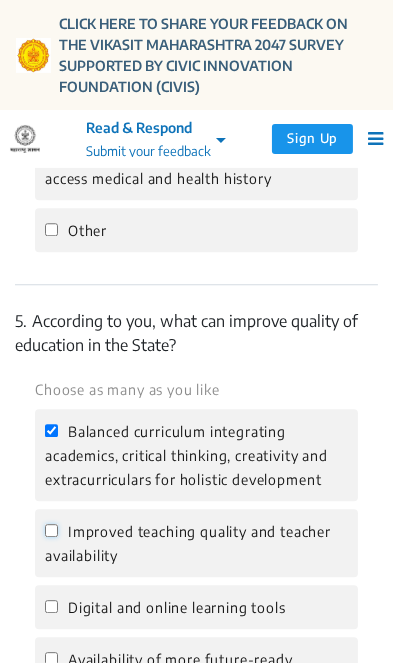 click on "Improved teaching quality and teacher availability" 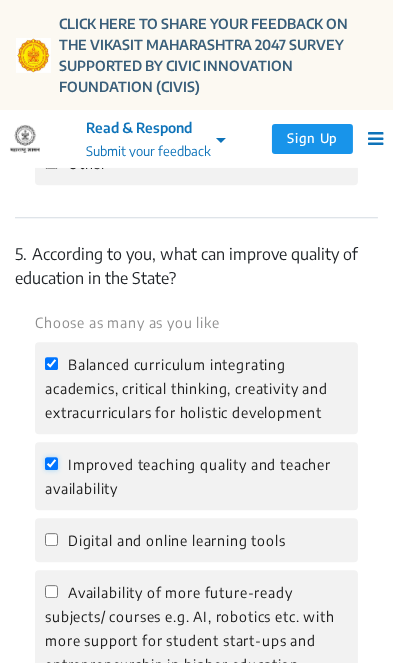 scroll, scrollTop: 3124, scrollLeft: 0, axis: vertical 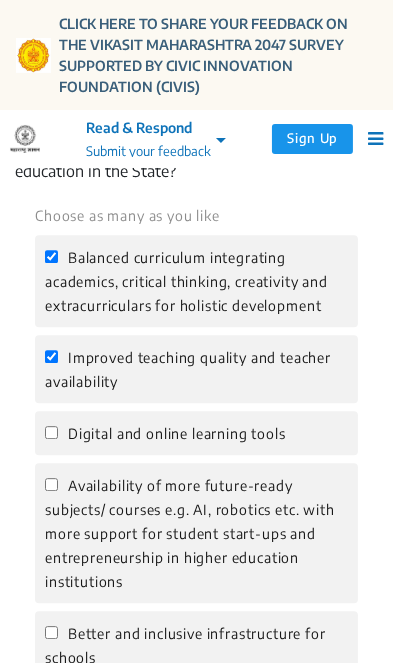 click on "Improved teaching quality and teacher availability" 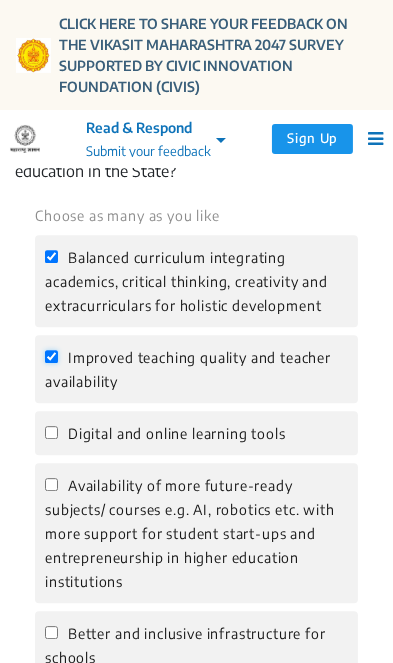 click on "Improved teaching quality and teacher availability" 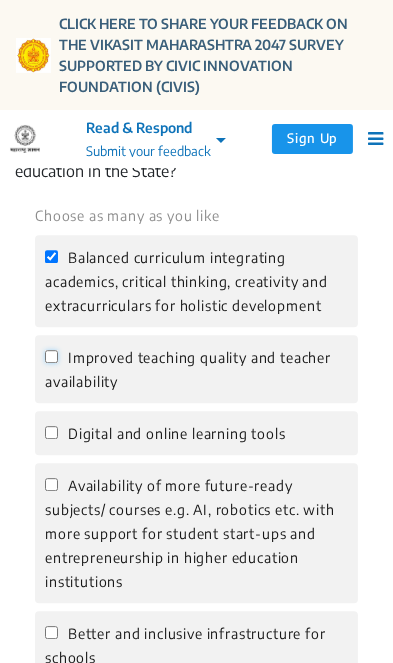 checkbox on "false" 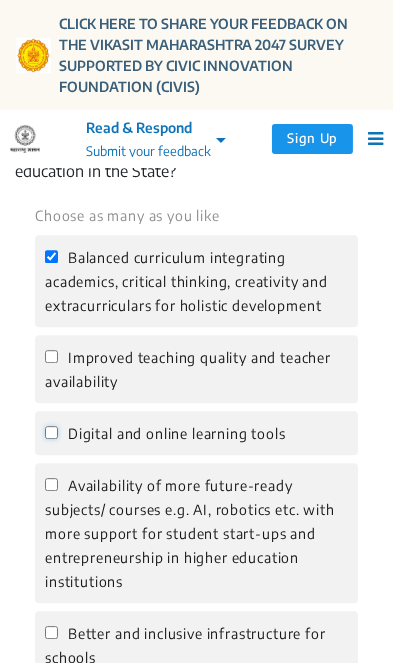 click on "Digital and online learning tools" 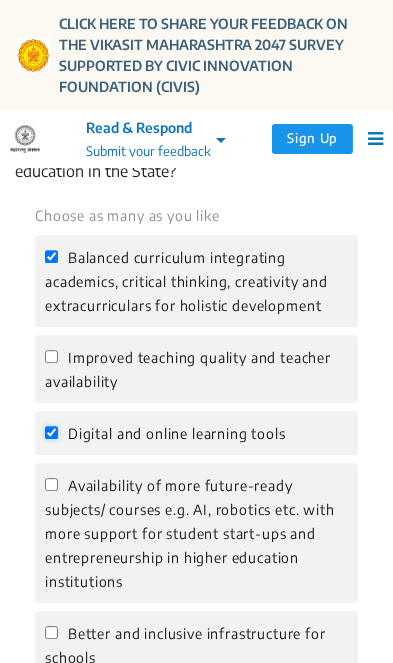 checkbox on "true" 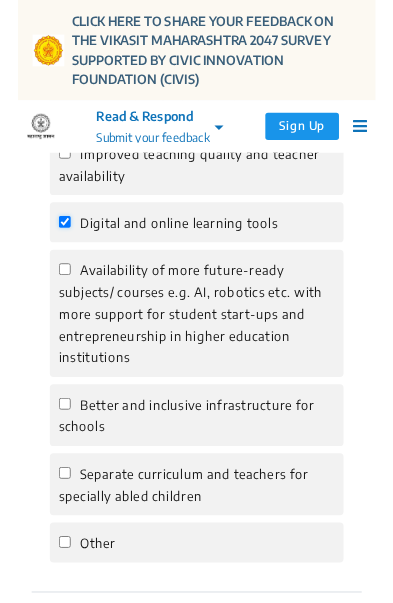 scroll, scrollTop: 3316, scrollLeft: 0, axis: vertical 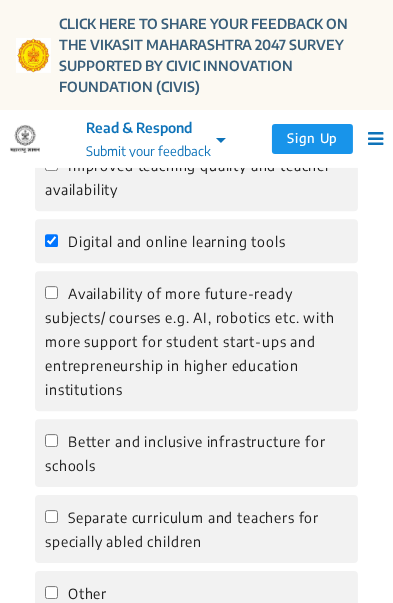 click on "Availability of more future-ready subjects/ courses e.g. AI, robotics etc. with more support for student start-ups and entrepreneurship in higher education institutions" 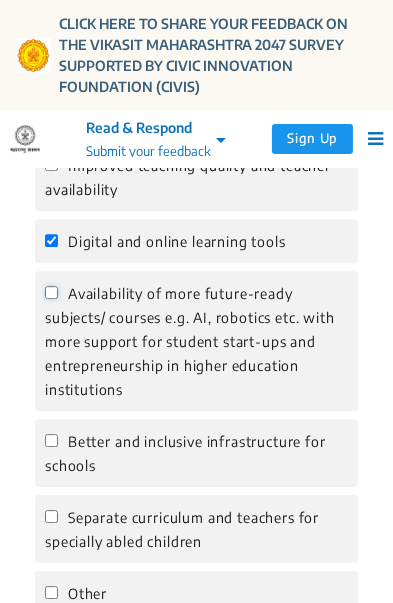 click on "Availability of more future-ready subjects/ courses e.g. AI, robotics etc. with more support for student start-ups and entrepreneurship in higher education institutions" 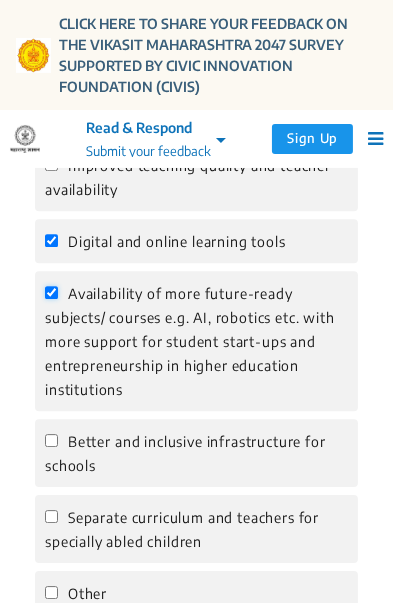 checkbox on "true" 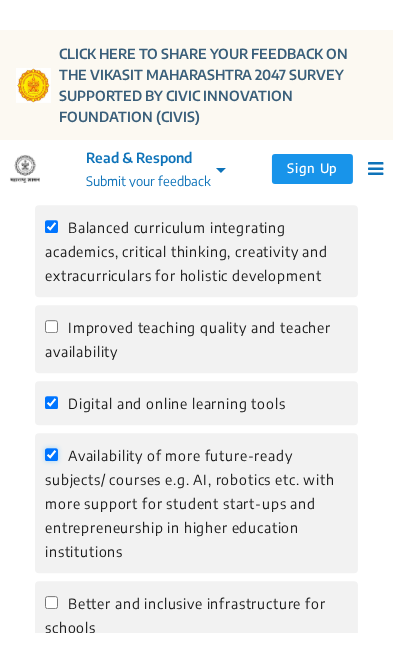 scroll, scrollTop: 3303, scrollLeft: 0, axis: vertical 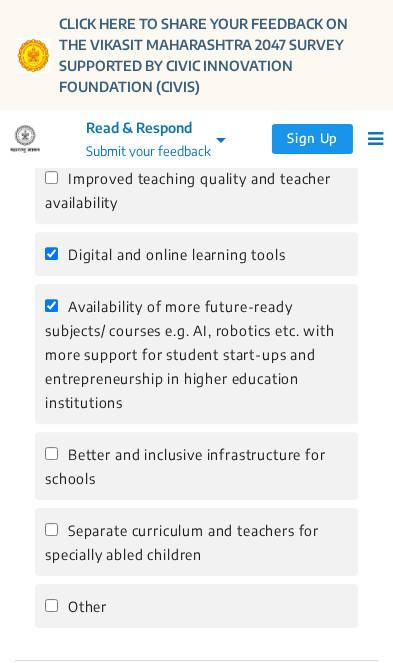 click on "Separate curriculum and teachers for specially abled children" 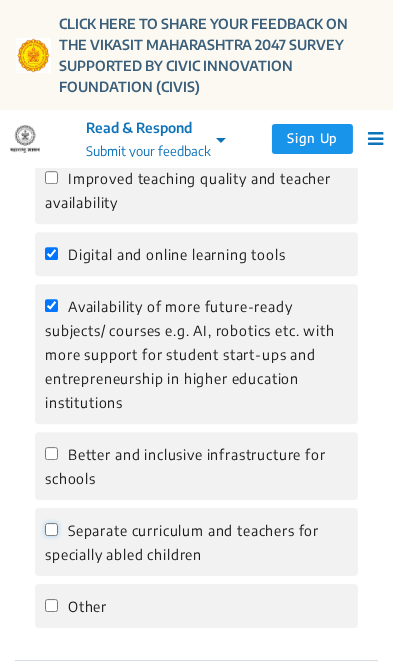 click on "Separate curriculum and teachers for specially abled children" 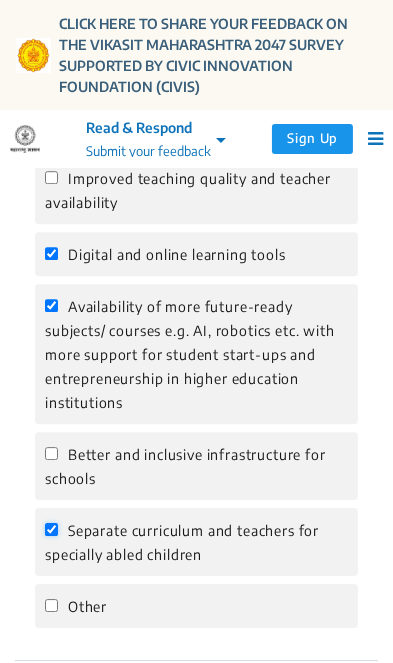 checkbox on "true" 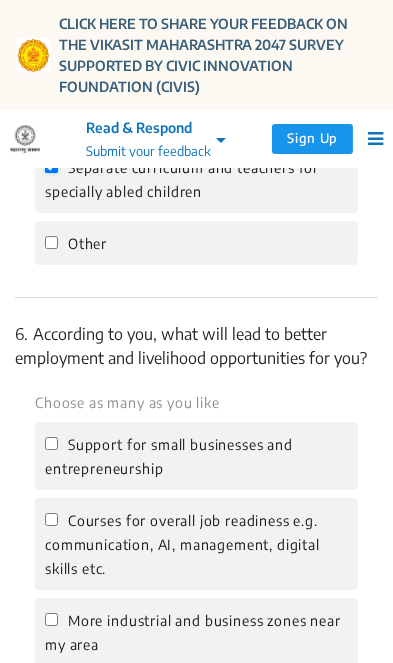scroll, scrollTop: 3681, scrollLeft: 0, axis: vertical 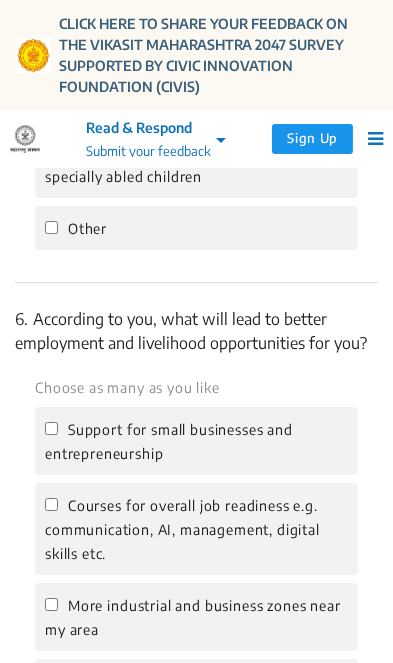 click on "Support for small businesses and entrepreneurship" 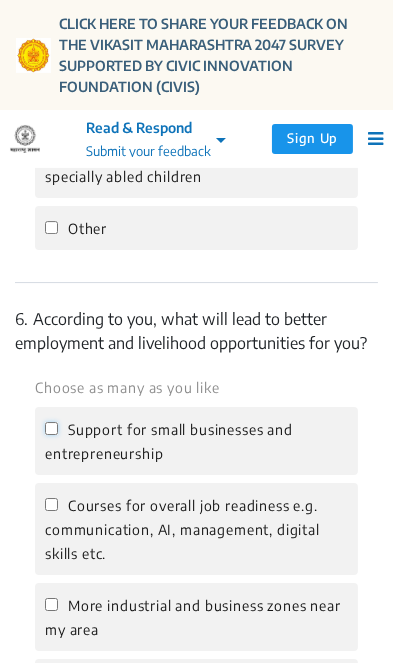click on "Support for small businesses and entrepreneurship" 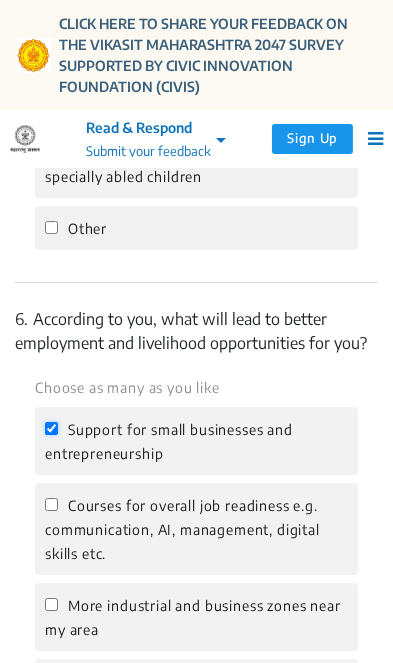 checkbox on "true" 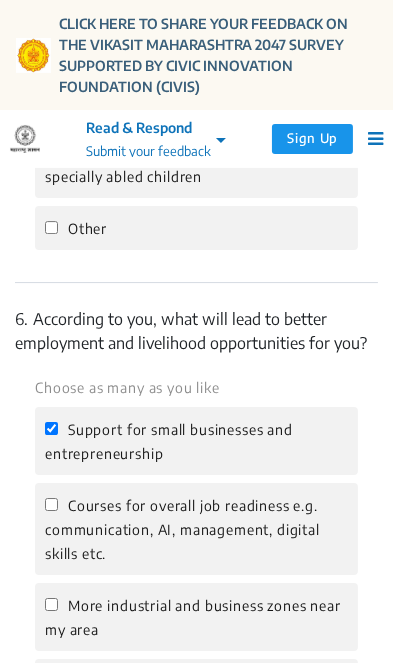 click on "Courses for overall job readiness e.g. communication, AI, management, digital skills etc." 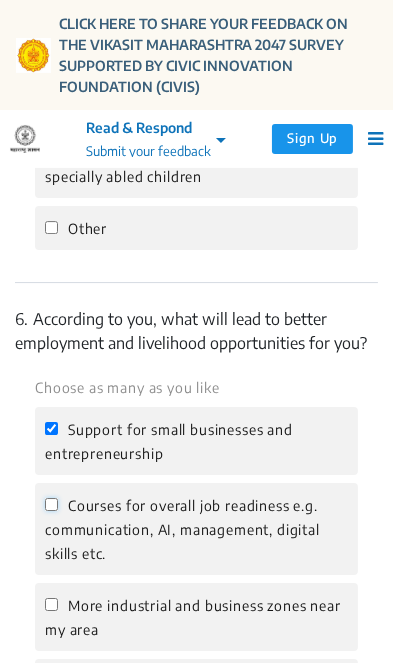 click on "Courses for overall job readiness e.g. communication, AI, management, digital skills etc." 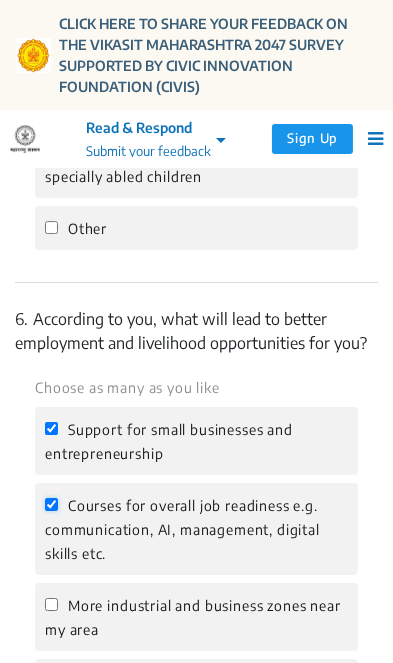 checkbox on "true" 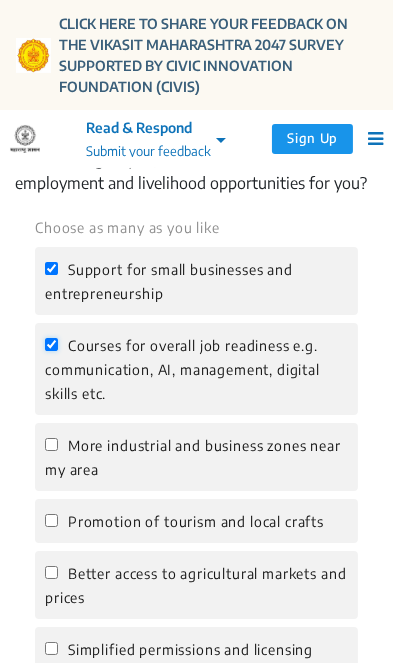 scroll, scrollTop: 3837, scrollLeft: 0, axis: vertical 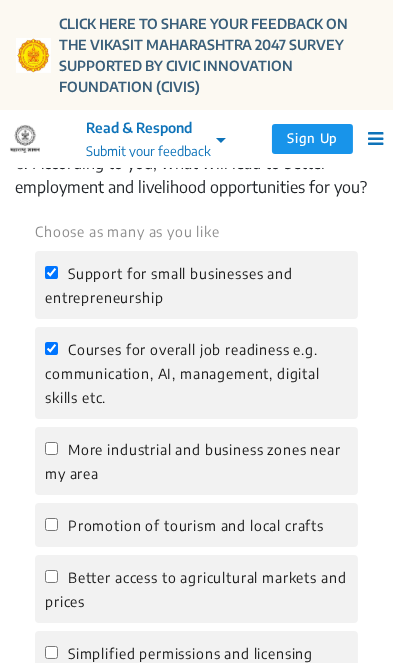click on "More industrial and business zones near my area" 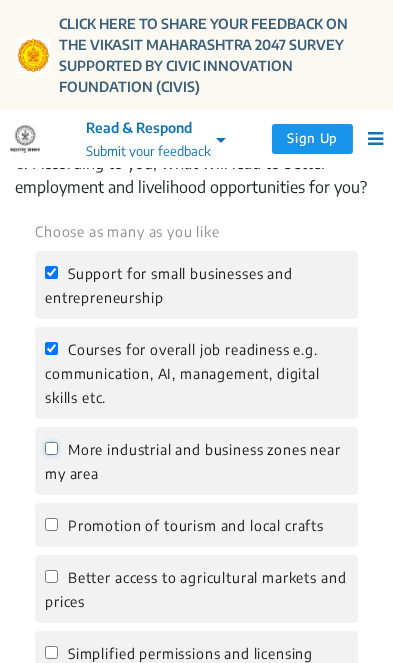 click on "More industrial and business zones near my area" 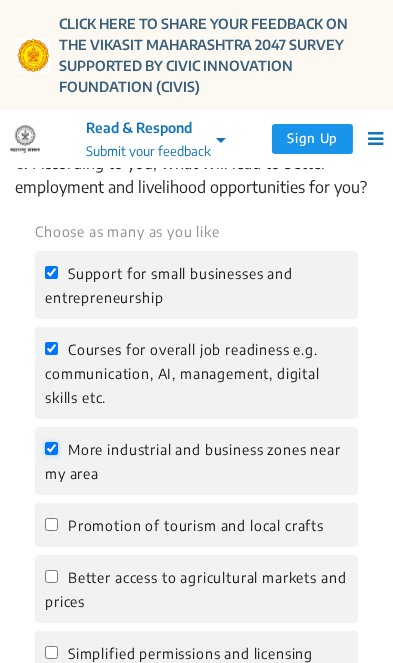 checkbox on "true" 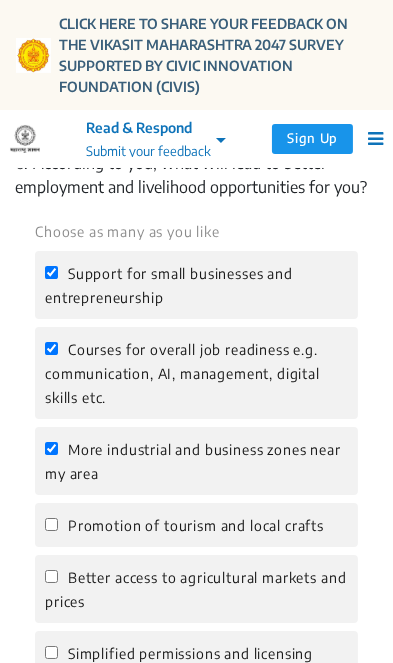 click on "Promotion of tourism and local crafts" 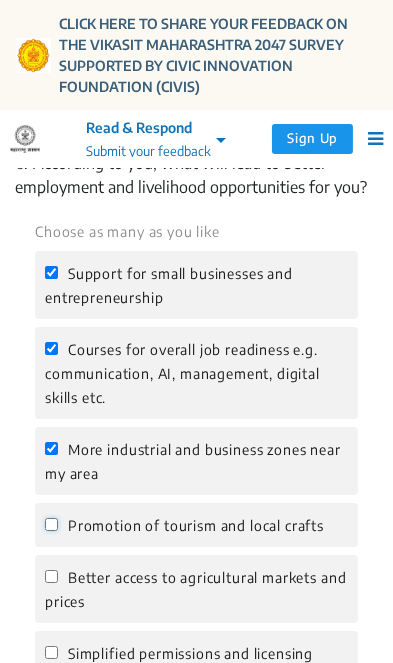 click on "Promotion of tourism and local crafts" 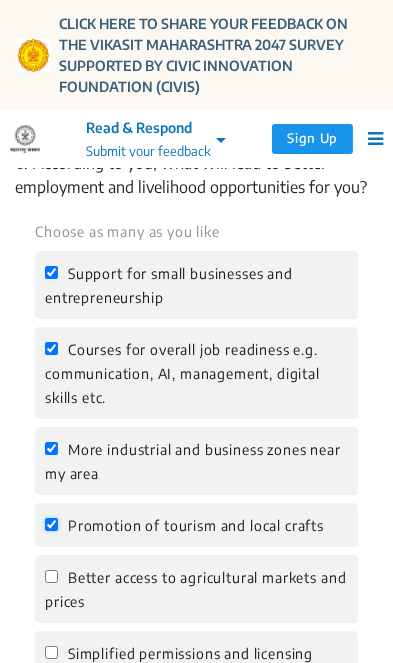 checkbox on "true" 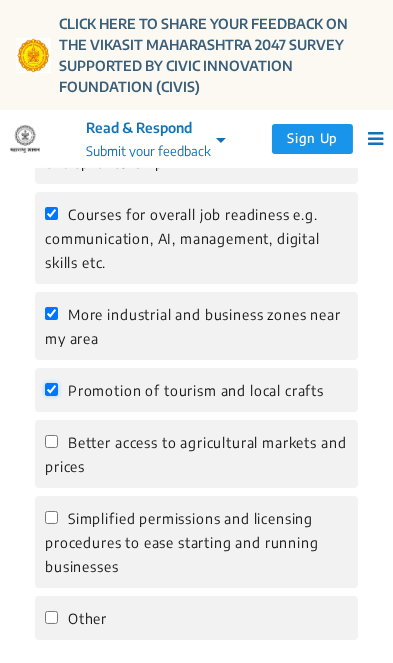 scroll, scrollTop: 3973, scrollLeft: 0, axis: vertical 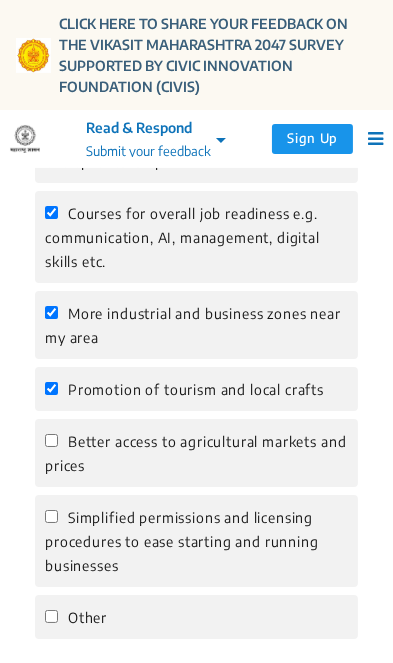 click on "Better access to agricultural markets and prices" 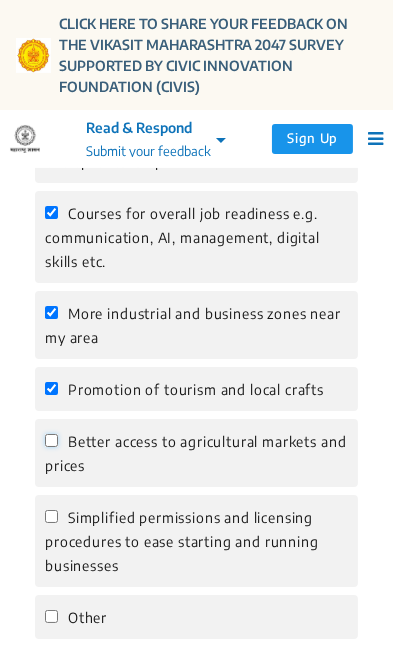 click on "Better access to agricultural markets and prices" 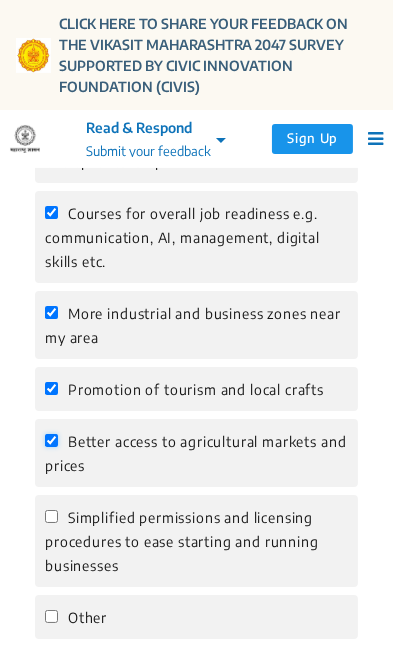checkbox on "true" 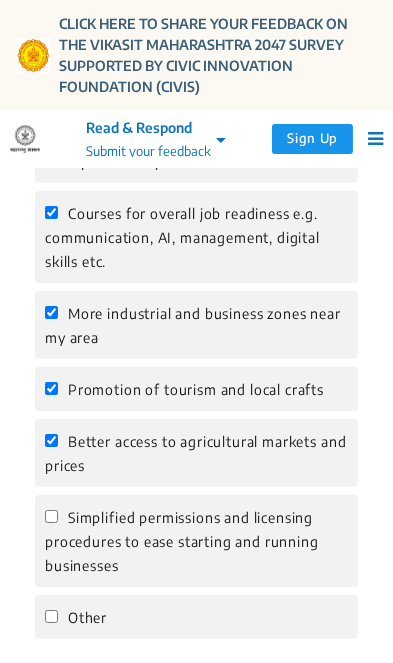 click on "Simplified permissions and licensing procedures to ease starting and running businesses" 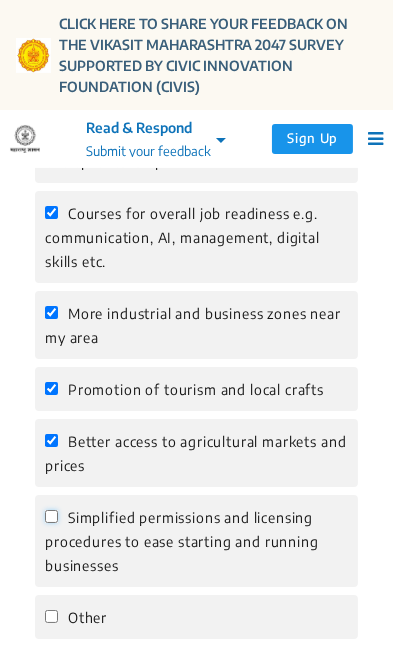 click on "Simplified permissions and licensing procedures to ease starting and running businesses" 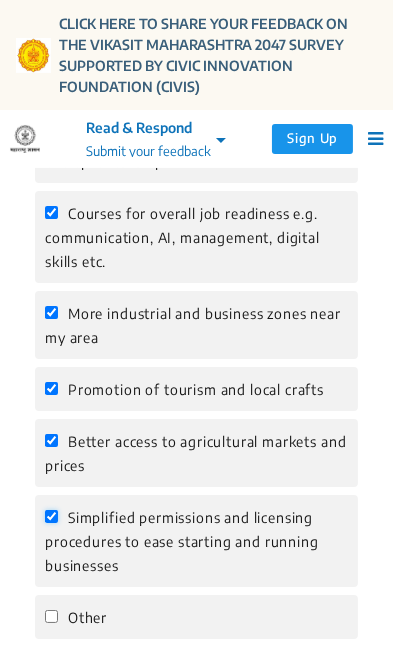 checkbox on "true" 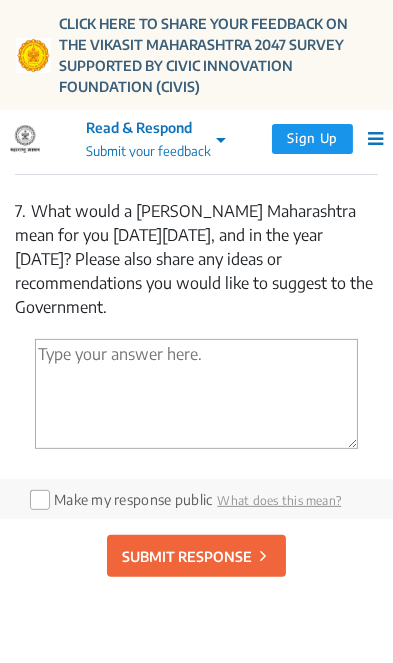scroll, scrollTop: 4476, scrollLeft: 0, axis: vertical 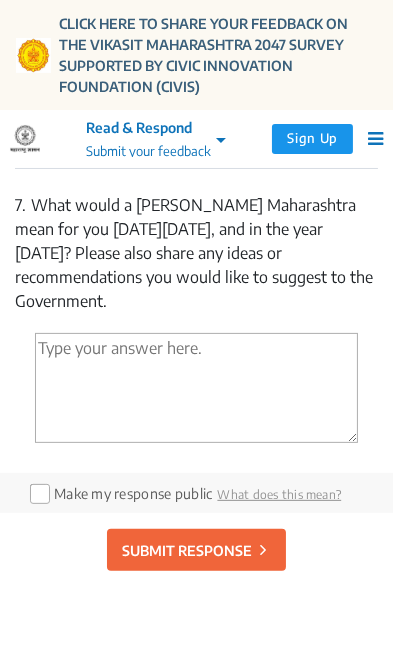 click at bounding box center (196, 388) 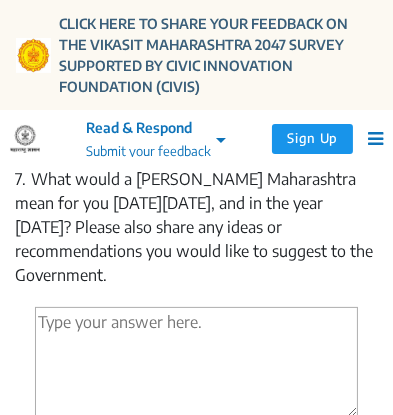 scroll, scrollTop: 4630, scrollLeft: 0, axis: vertical 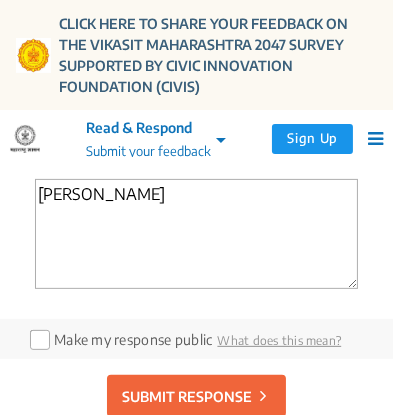 type on "र" 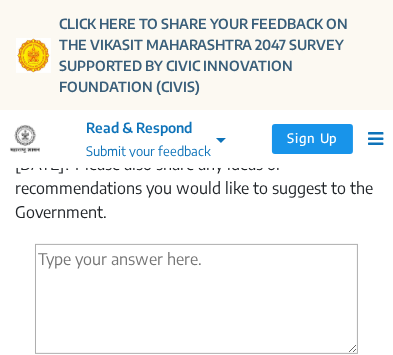 scroll, scrollTop: 4580, scrollLeft: 0, axis: vertical 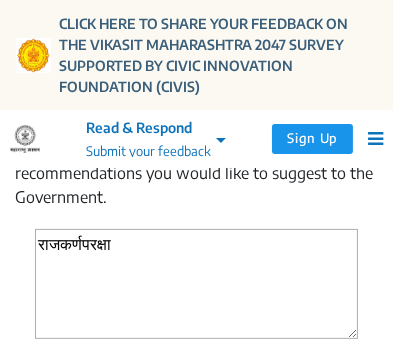 click on "राजकर्णपरक्षा" at bounding box center (196, 284) 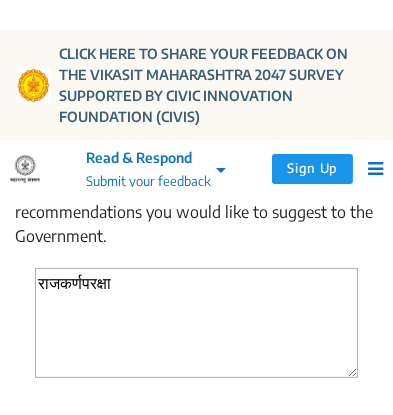 scroll, scrollTop: 4553, scrollLeft: 0, axis: vertical 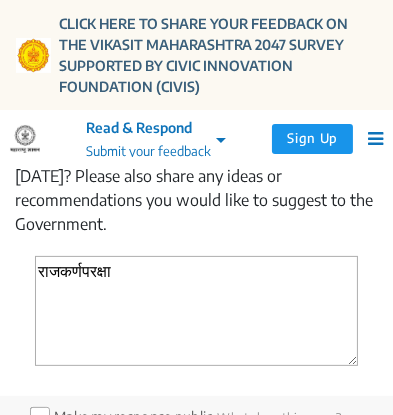 click on "राजकर्णपरक्षा" at bounding box center (196, 311) 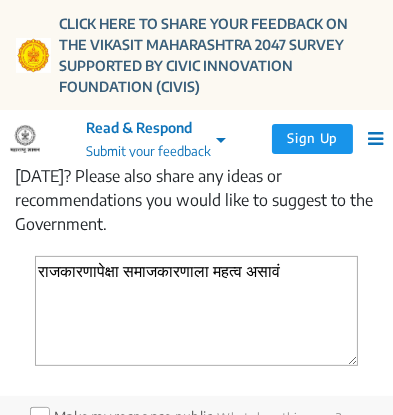 type on "राजकारणापेक्षा समाजकारणाला महत्व असावे" 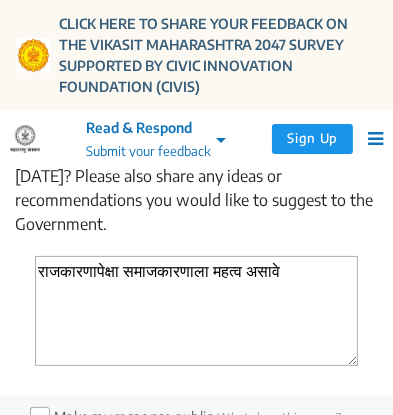 scroll, scrollTop: 4554, scrollLeft: 0, axis: vertical 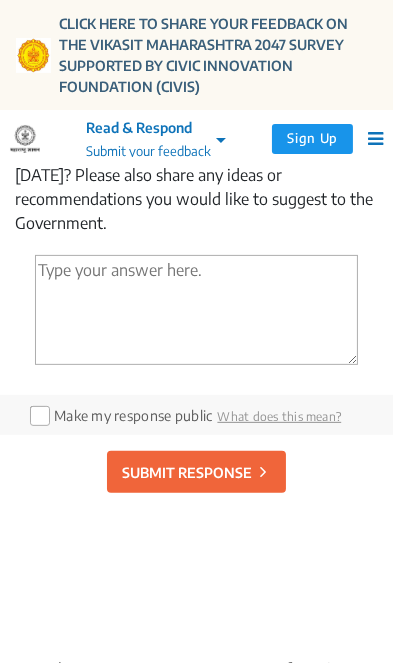 click at bounding box center (196, 310) 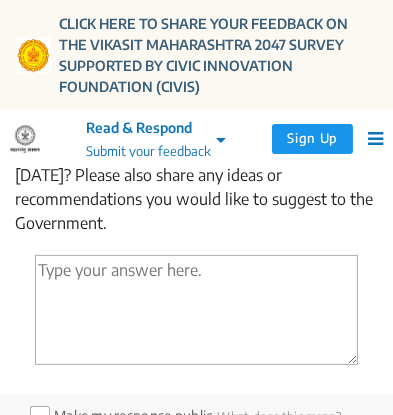 click at bounding box center (196, 310) 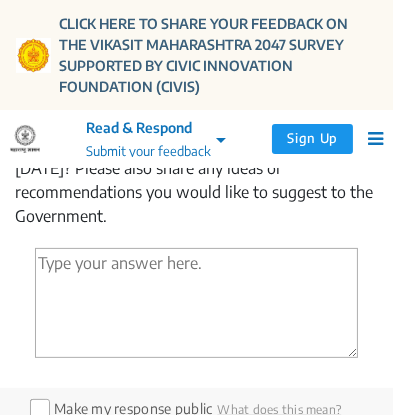 scroll, scrollTop: 4560, scrollLeft: 0, axis: vertical 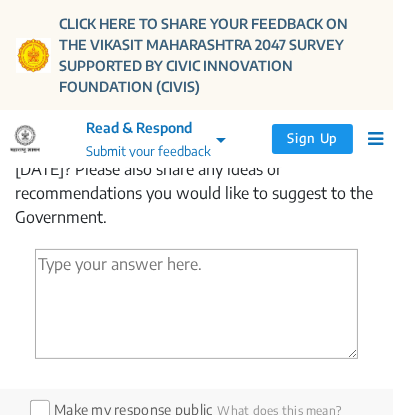 paste on "Social work should be more important than politics." 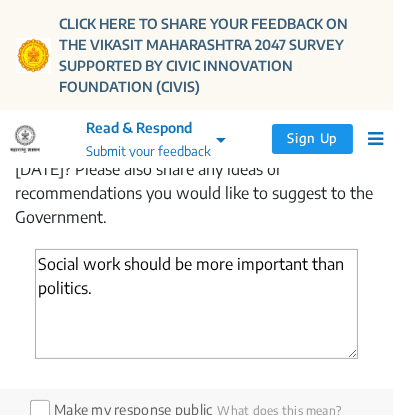 click on "Social work should be more important than politics." at bounding box center [196, 304] 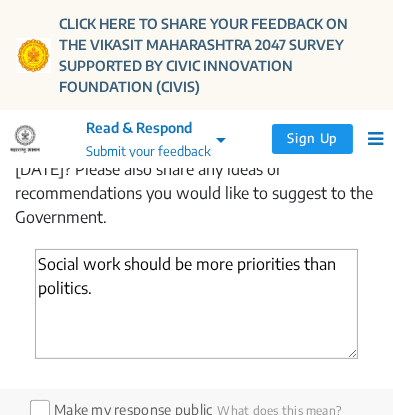 click on "Social work should be more priorities than politics." at bounding box center [196, 304] 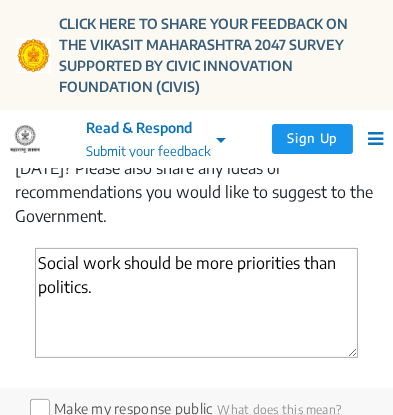 scroll, scrollTop: 4562, scrollLeft: 0, axis: vertical 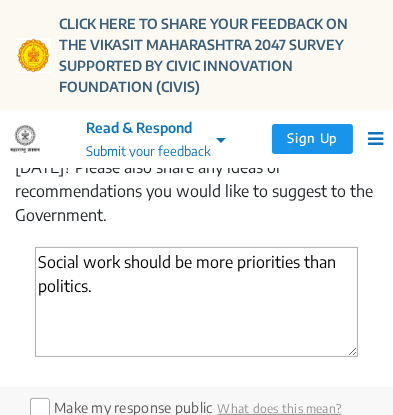 click on "Social work should be more priorities than politics." at bounding box center [196, 302] 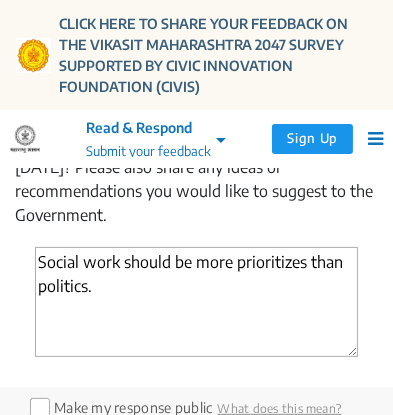 click on "Social work should be more prioritizes than politics." at bounding box center [196, 302] 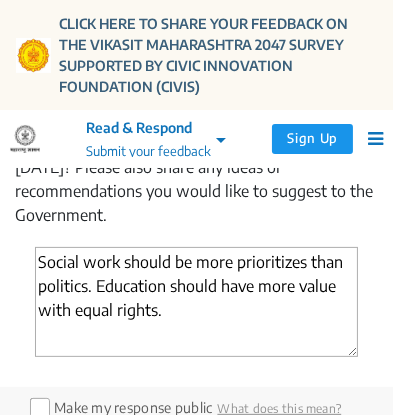 click on "Social work should be more prioritizes than politics. Education should have more value with equal rights." at bounding box center [196, 302] 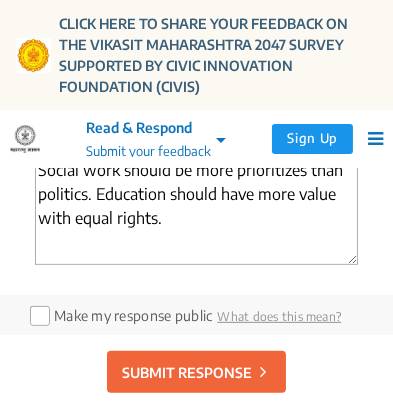 scroll, scrollTop: 4650, scrollLeft: 0, axis: vertical 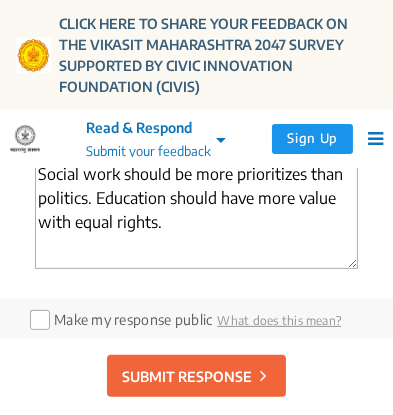click on "7.  What would a Vikasit Maharashtra mean for you in 10 years from now, and in the year 2047? Please also share any ideas or recommendations you would like to suggest to the Government.  Social work should be more prioritizes than politics. Education should have more value with equal rights." 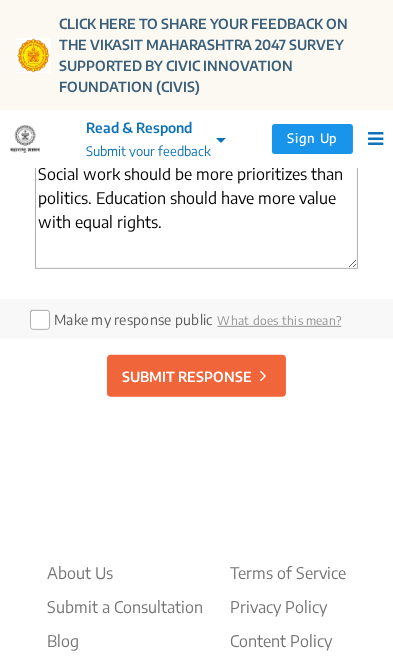 click on "Social work should be more prioritizes than politics. Education should have more value with equal rights." at bounding box center [196, 214] 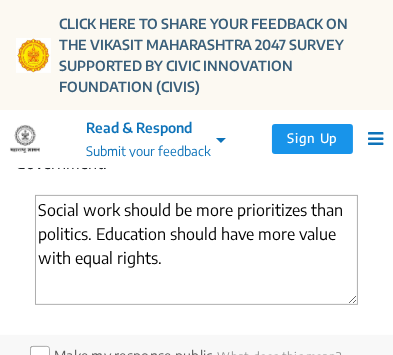 scroll, scrollTop: 4615, scrollLeft: 0, axis: vertical 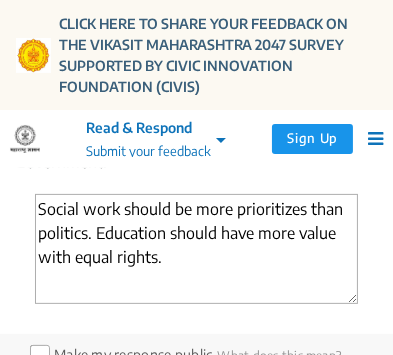 click on "Social work should be more prioritizes than politics. Education should have more value with equal rights." at bounding box center (196, 249) 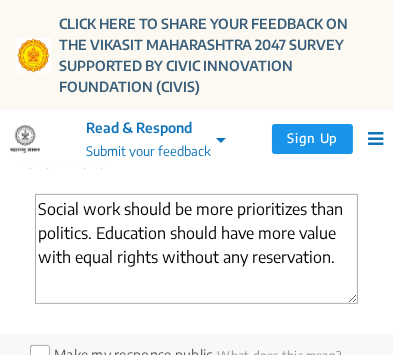 click on "Social work should be more prioritizes than politics. Education should have more value with equal rights without any reservation." at bounding box center (196, 249) 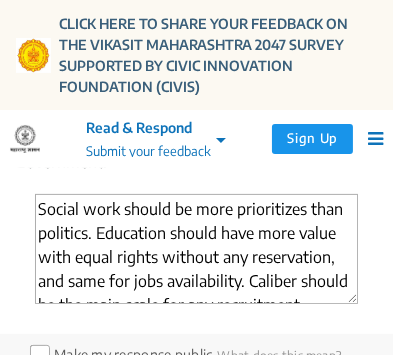 scroll, scrollTop: 16, scrollLeft: 0, axis: vertical 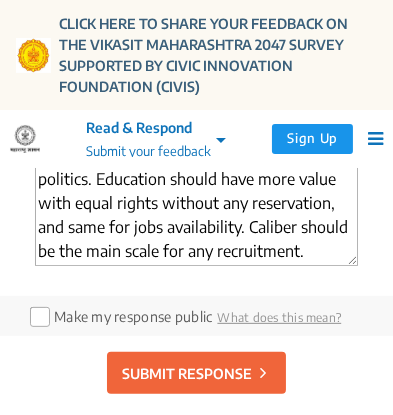 type on "Social work should be more prioritizes than politics. Education should have more value with equal rights without any reservation, and same for jobs availability. Caliber should be the main scale for any recruitment." 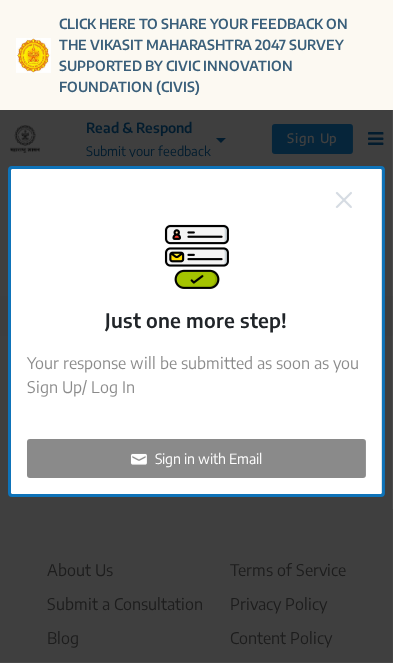 click 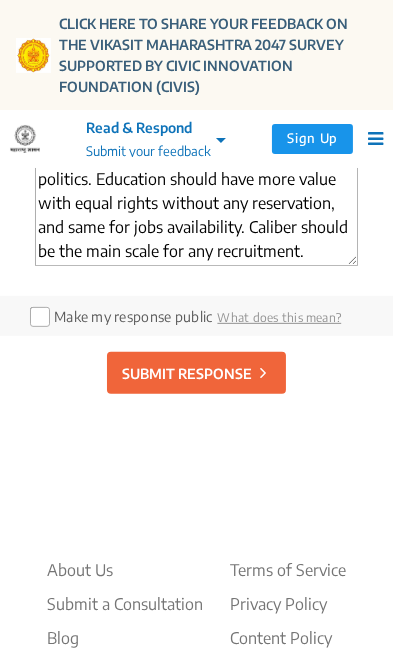 click on "SUBMIT RESPONSE" 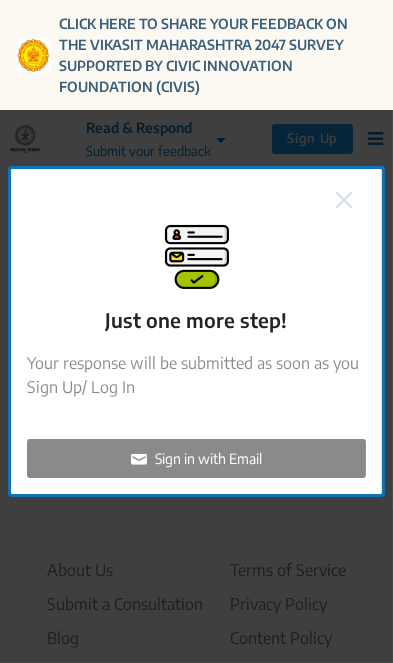 click on "Just one more step!   Your response will be submitted as soon as you Sign Up/ Log In  Sign in with Email" 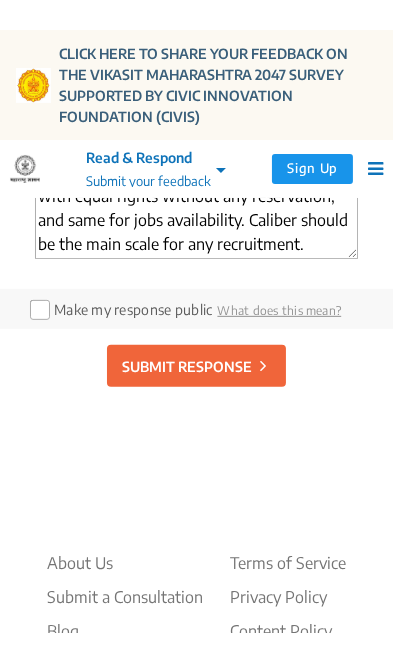 scroll, scrollTop: 4687, scrollLeft: 0, axis: vertical 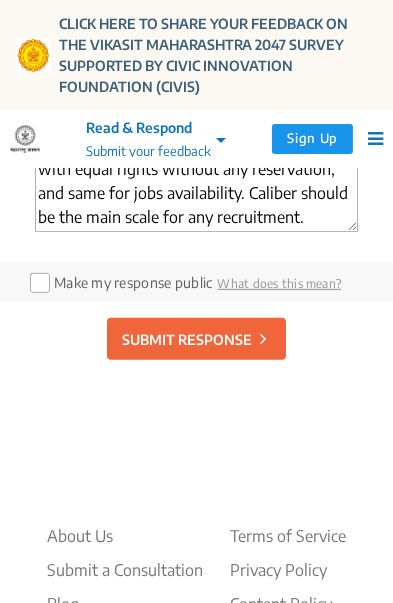 click on "SUBMIT RESPONSE" 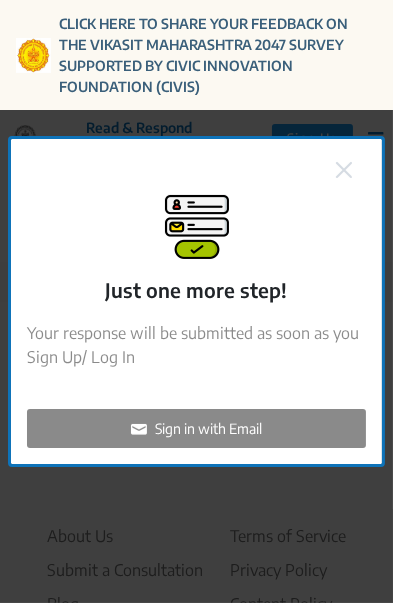 click on "Sign in with Email" 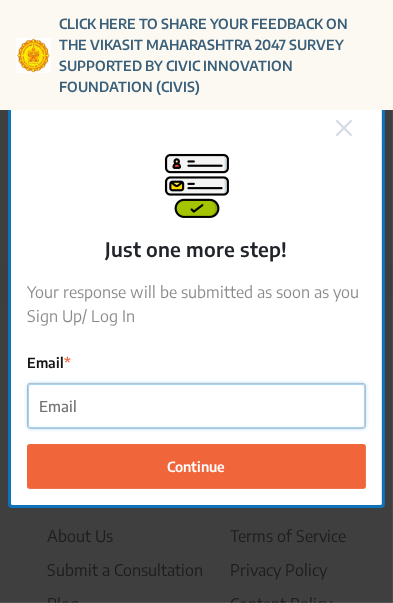click on "Email" at bounding box center (196, 406) 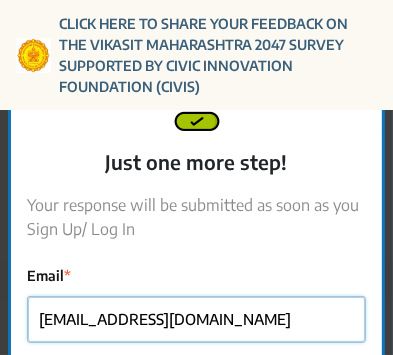 type on "rutujadm@gmail.com" 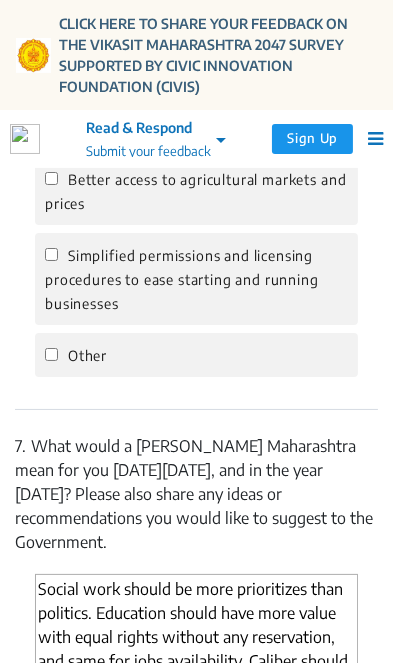 scroll, scrollTop: 4234, scrollLeft: 0, axis: vertical 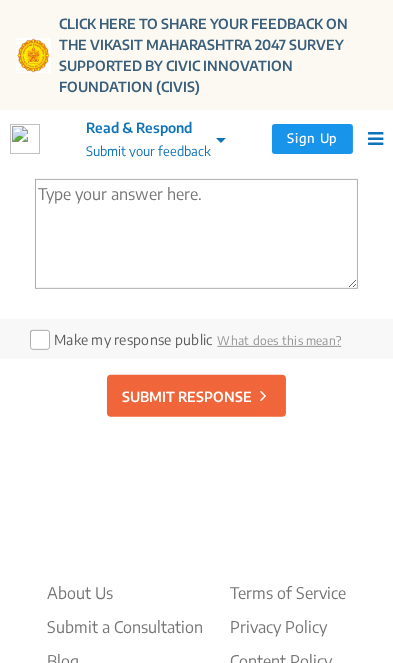 type 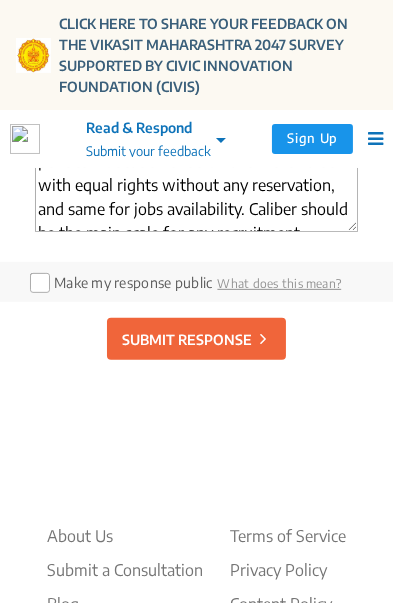 scroll, scrollTop: 4687, scrollLeft: 0, axis: vertical 